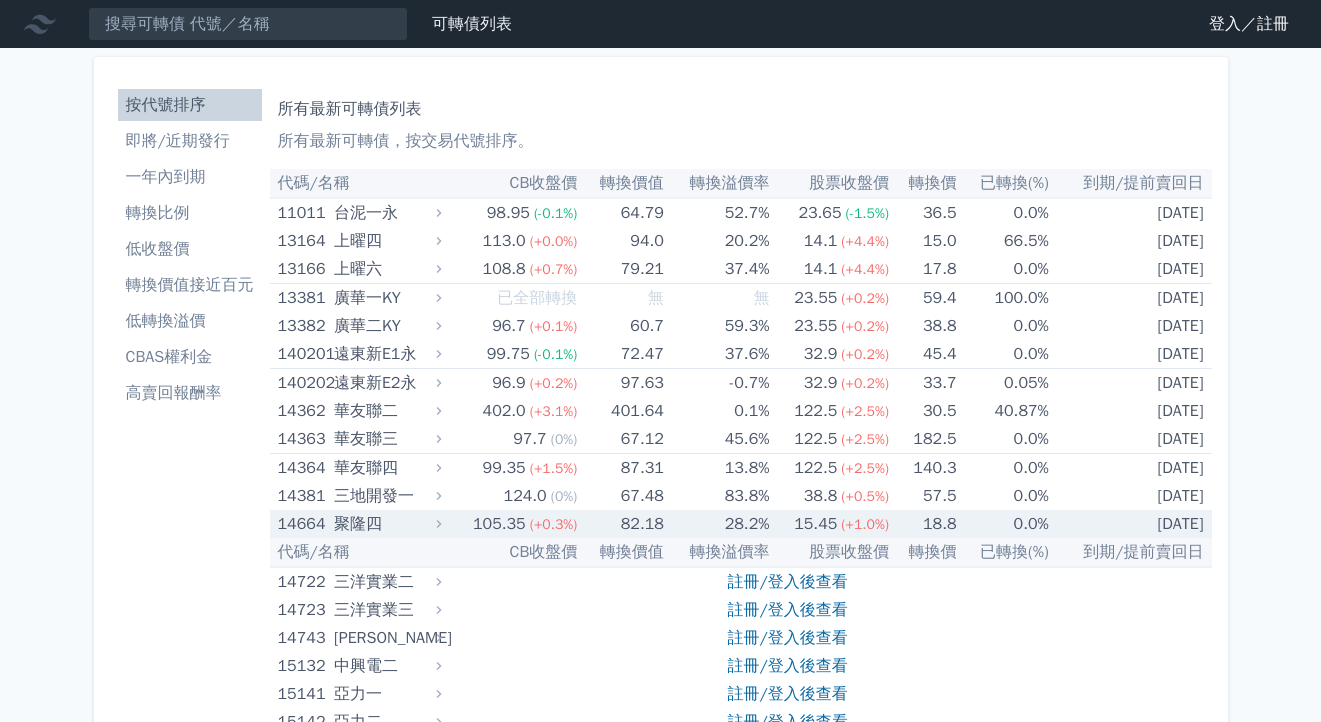 scroll, scrollTop: 0, scrollLeft: 0, axis: both 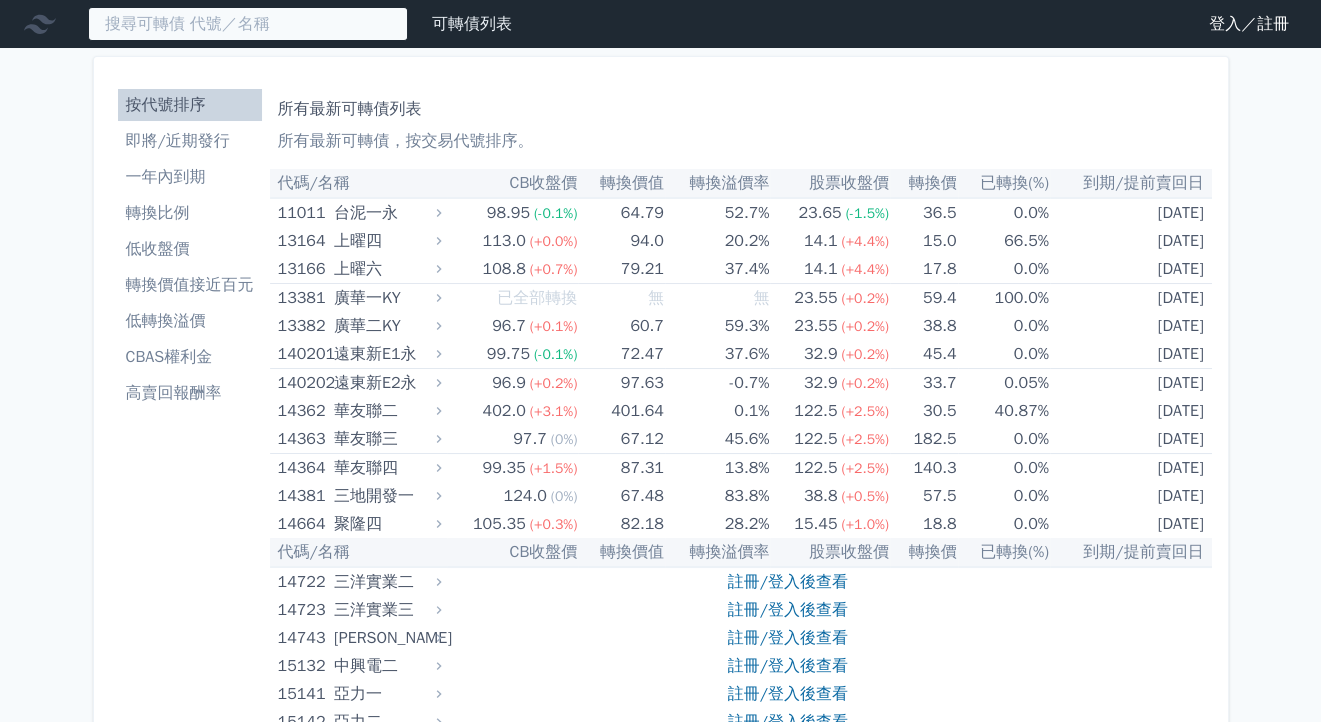 click at bounding box center [248, 24] 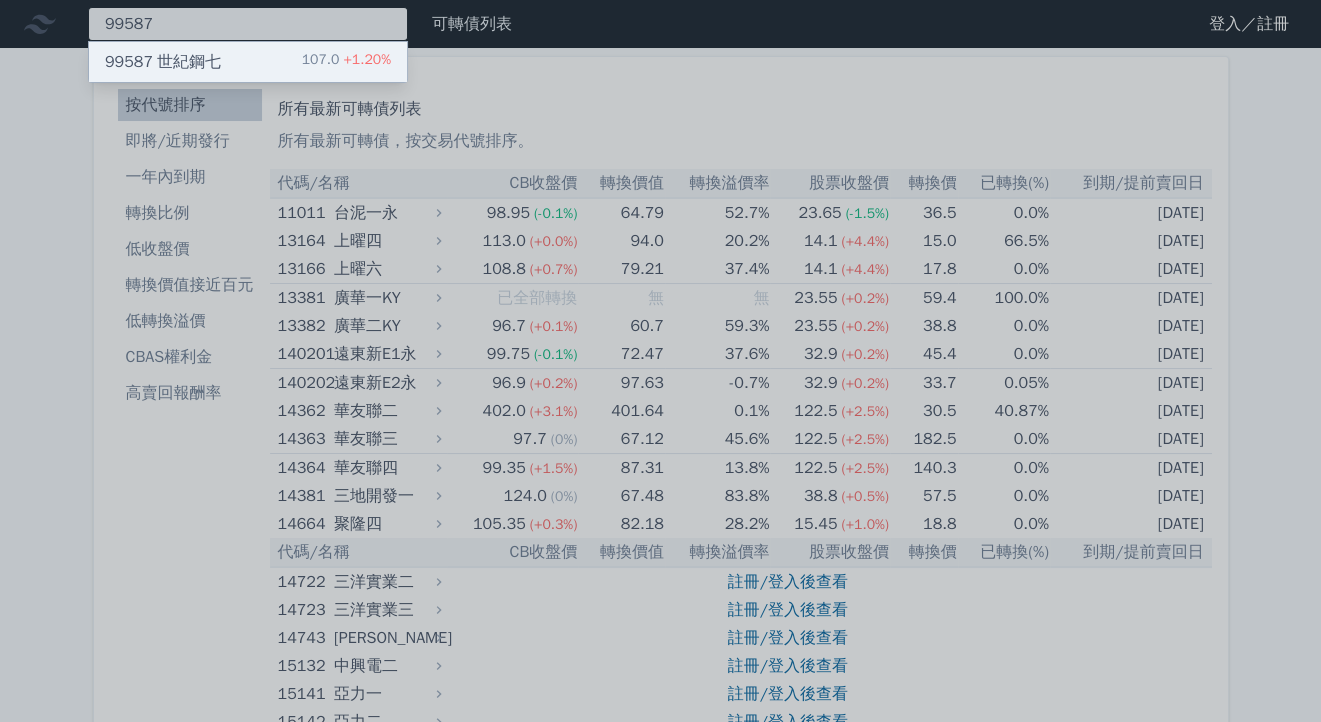 type on "99587" 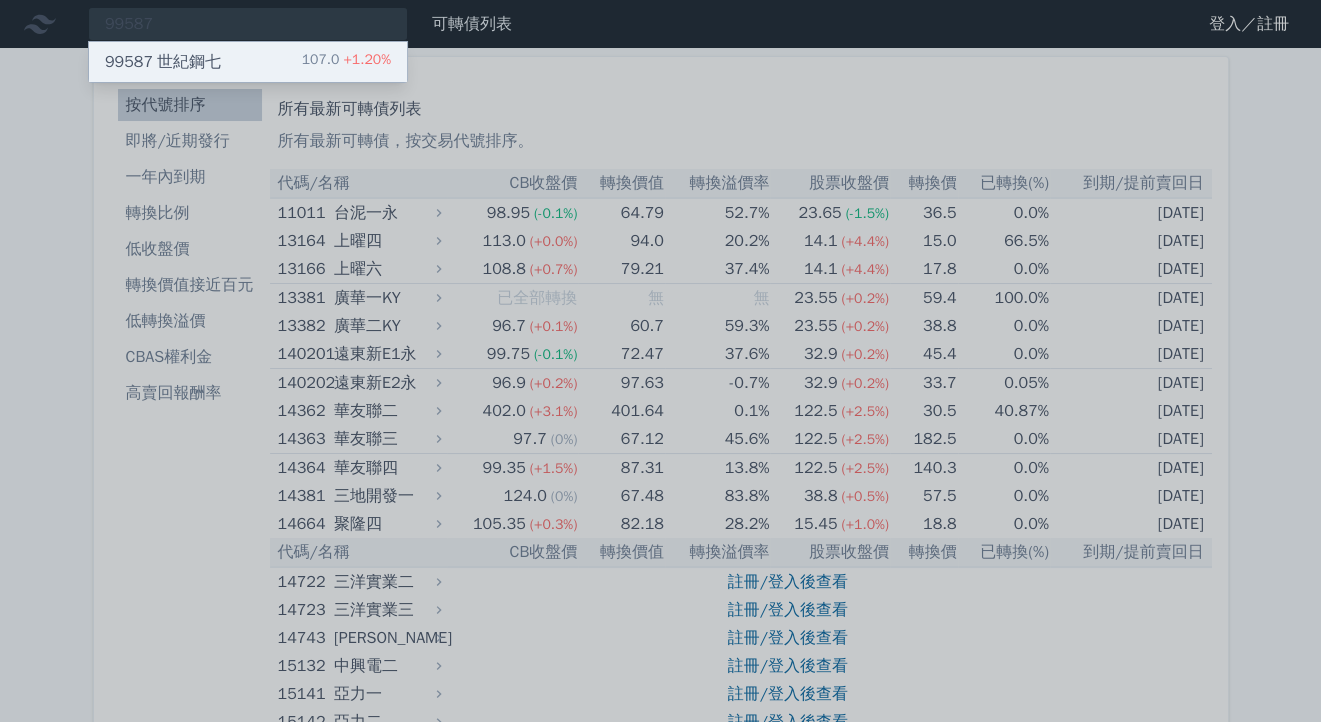 click on "99587 世紀鋼七" at bounding box center [163, 62] 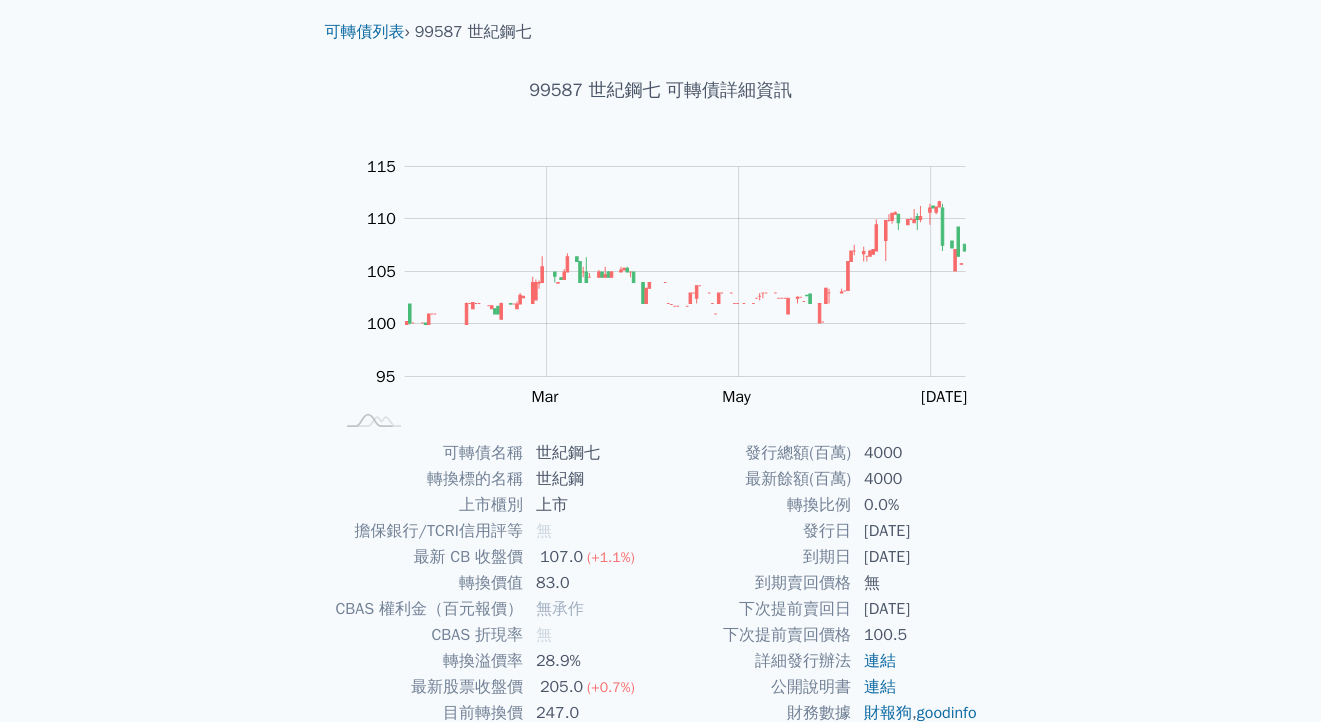 scroll, scrollTop: 0, scrollLeft: 0, axis: both 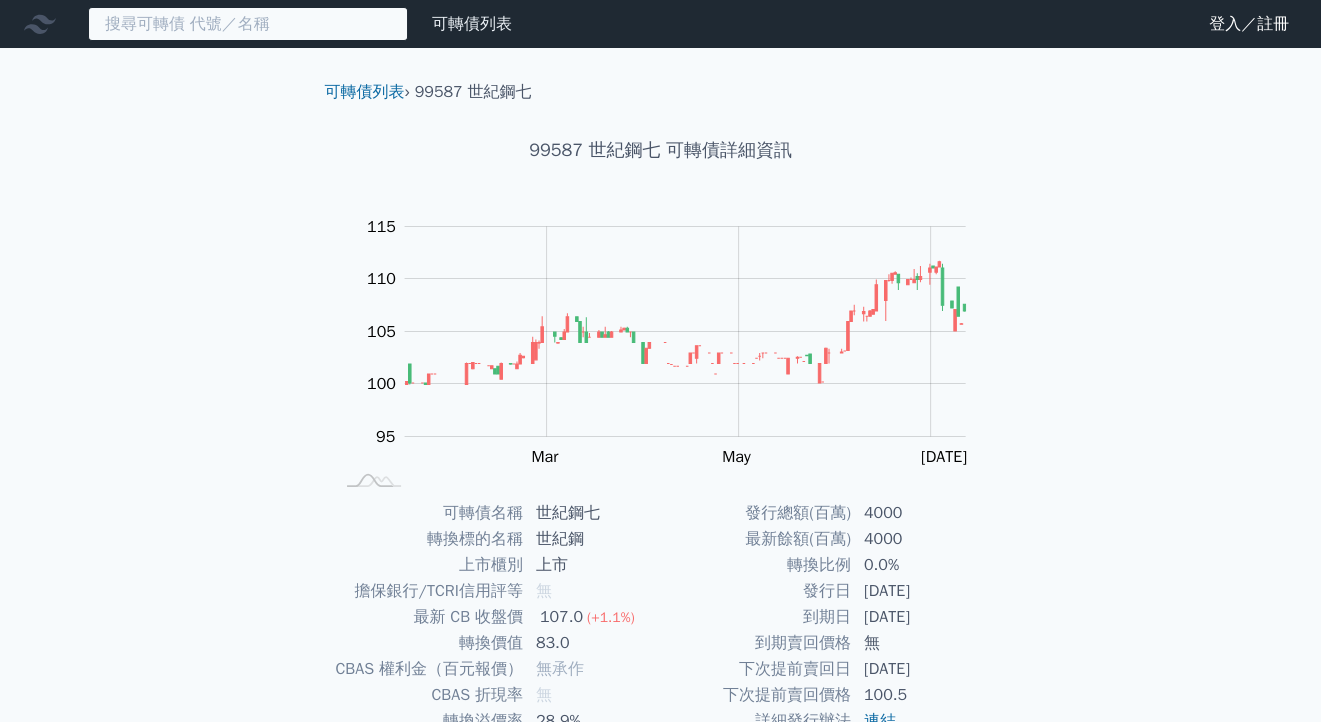 click at bounding box center (248, 24) 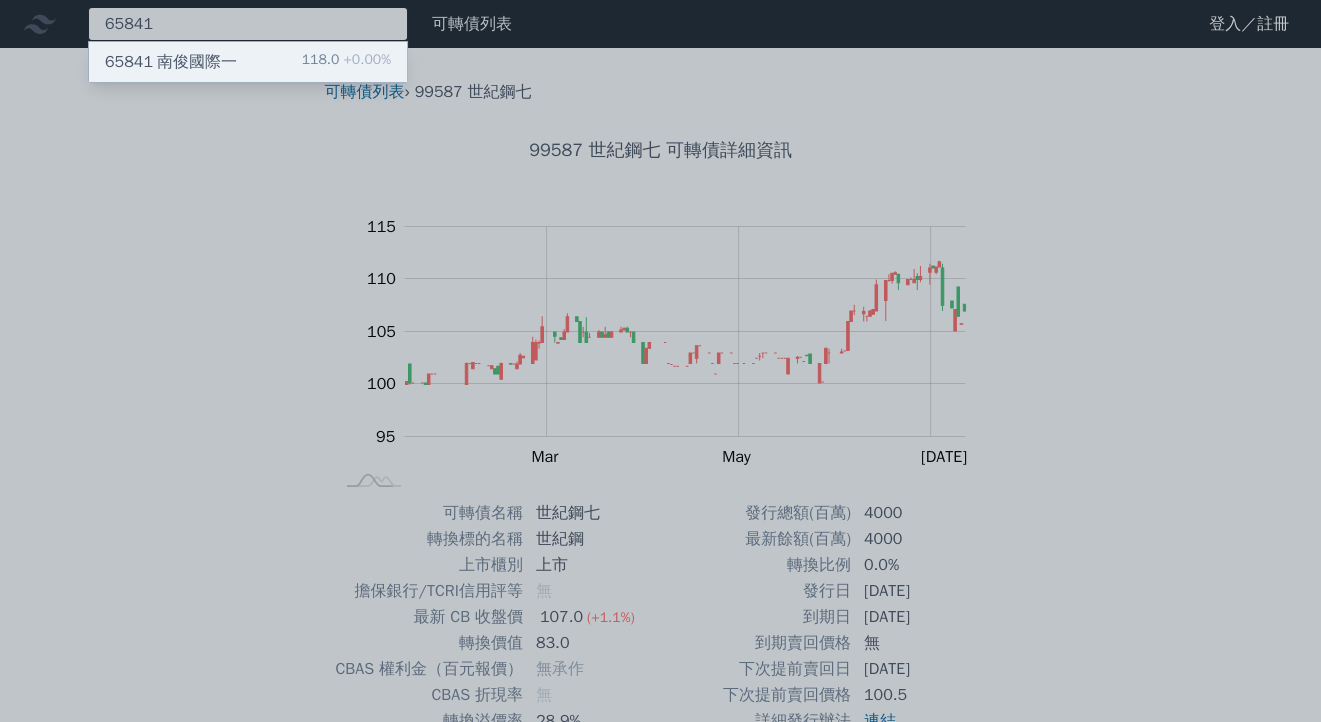 type on "65841" 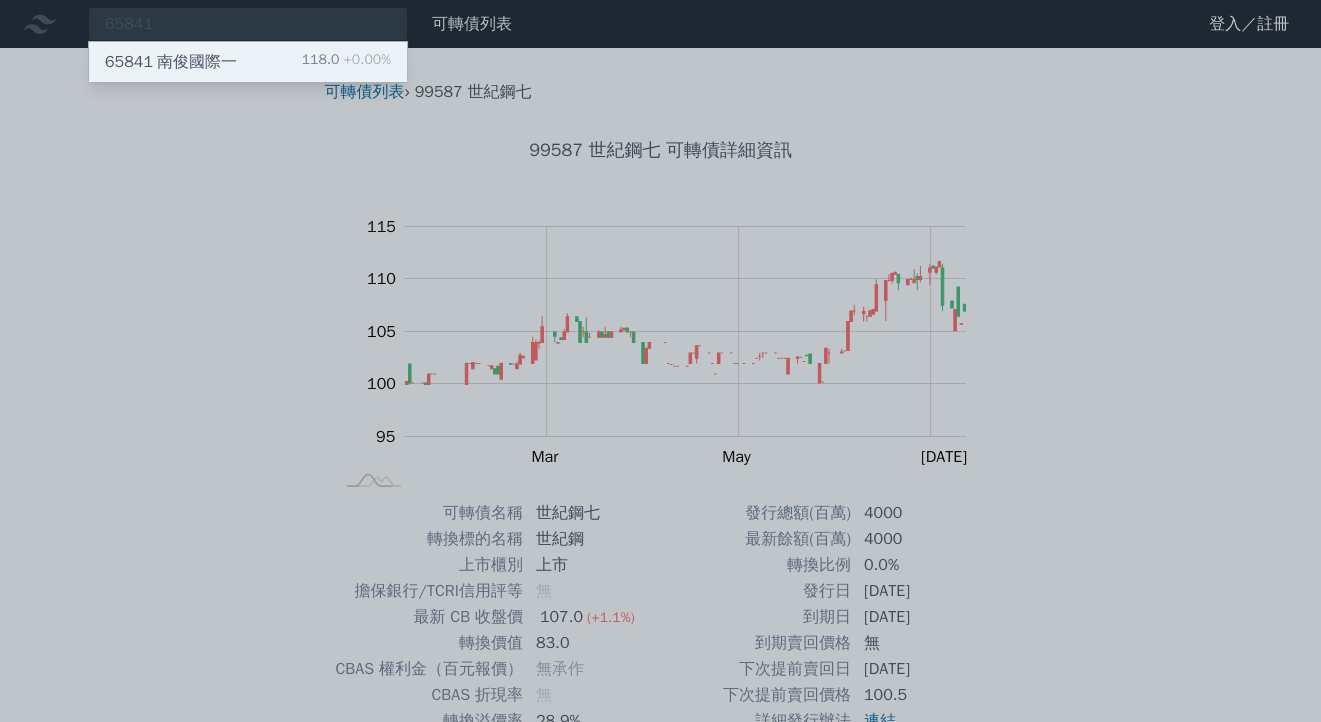 click on "65841 南俊國際一" at bounding box center (171, 62) 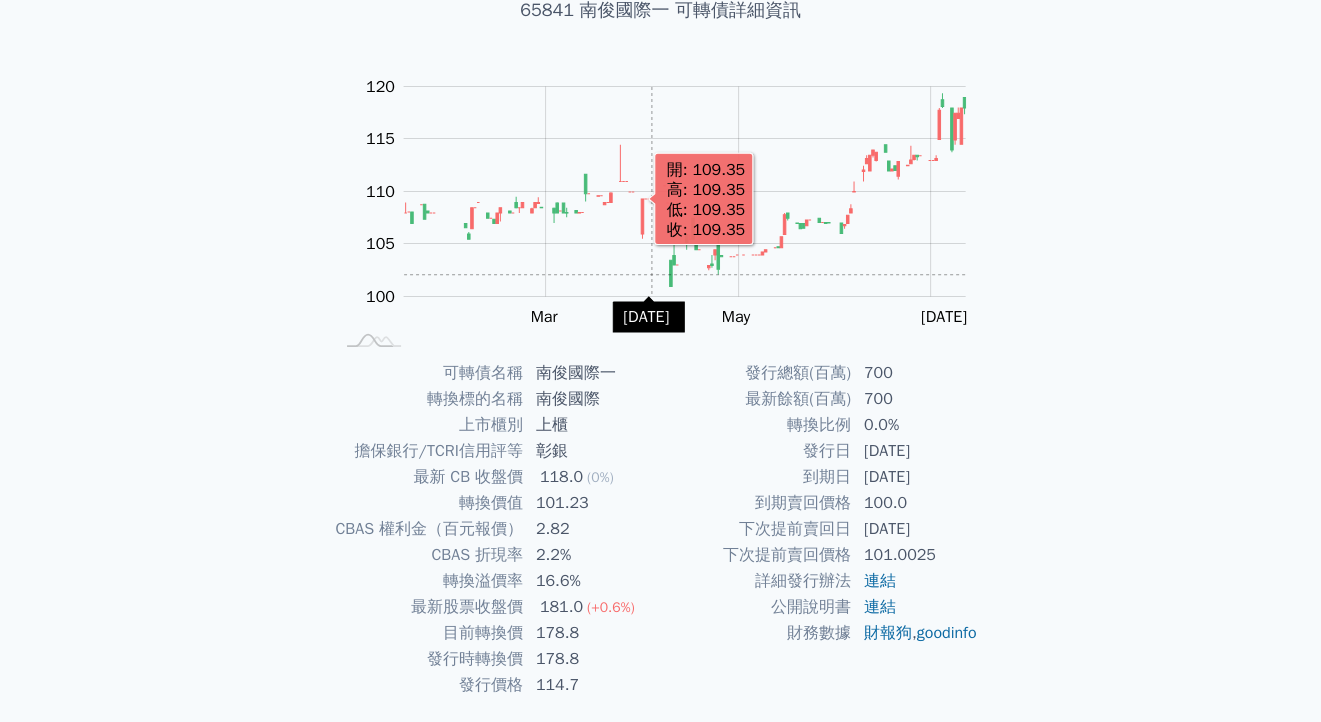 scroll, scrollTop: 0, scrollLeft: 0, axis: both 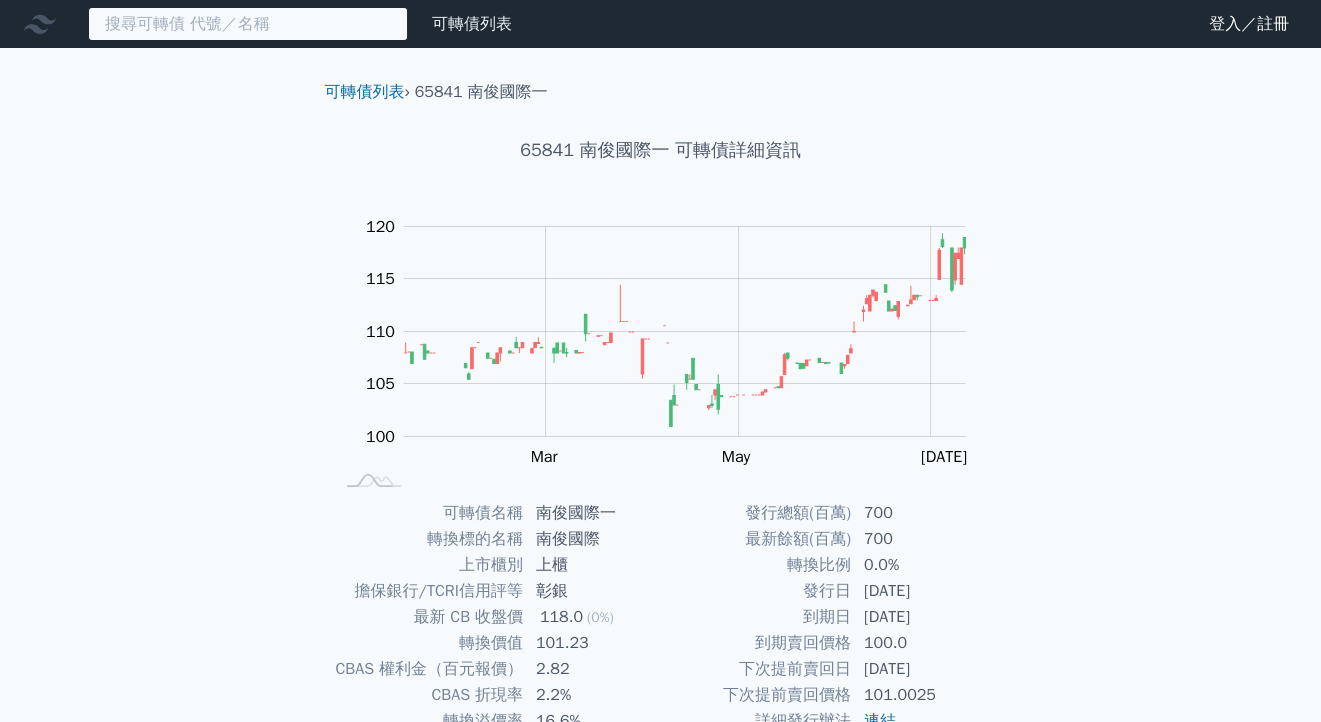 click at bounding box center (248, 24) 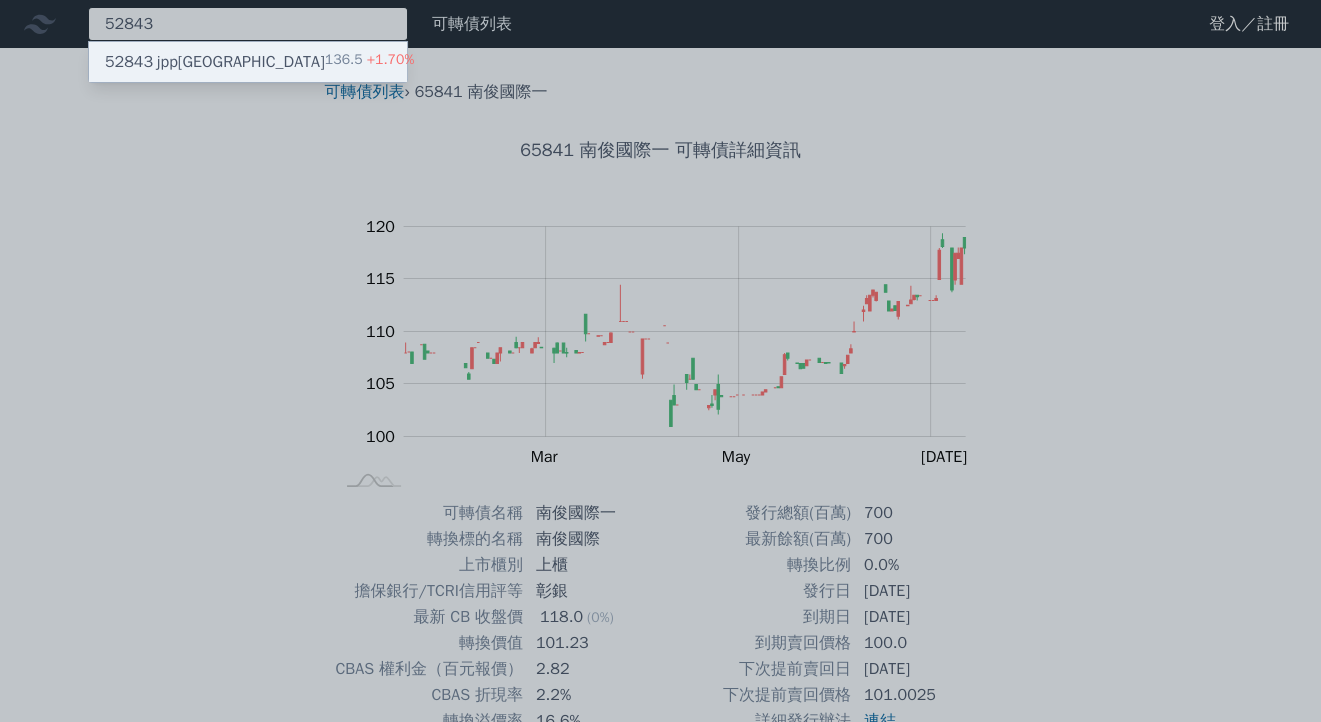 type on "52843" 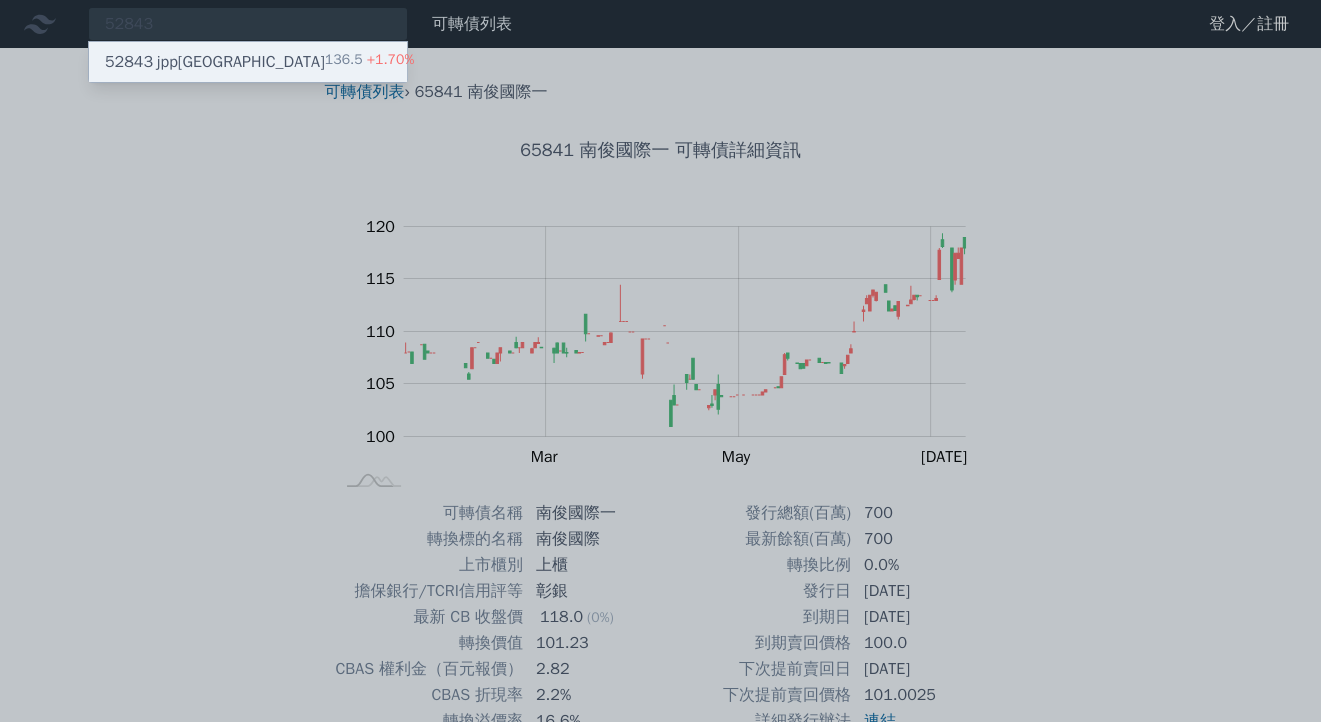 click on "52843 jpp三KY
136.5 +1.70%" at bounding box center (248, 62) 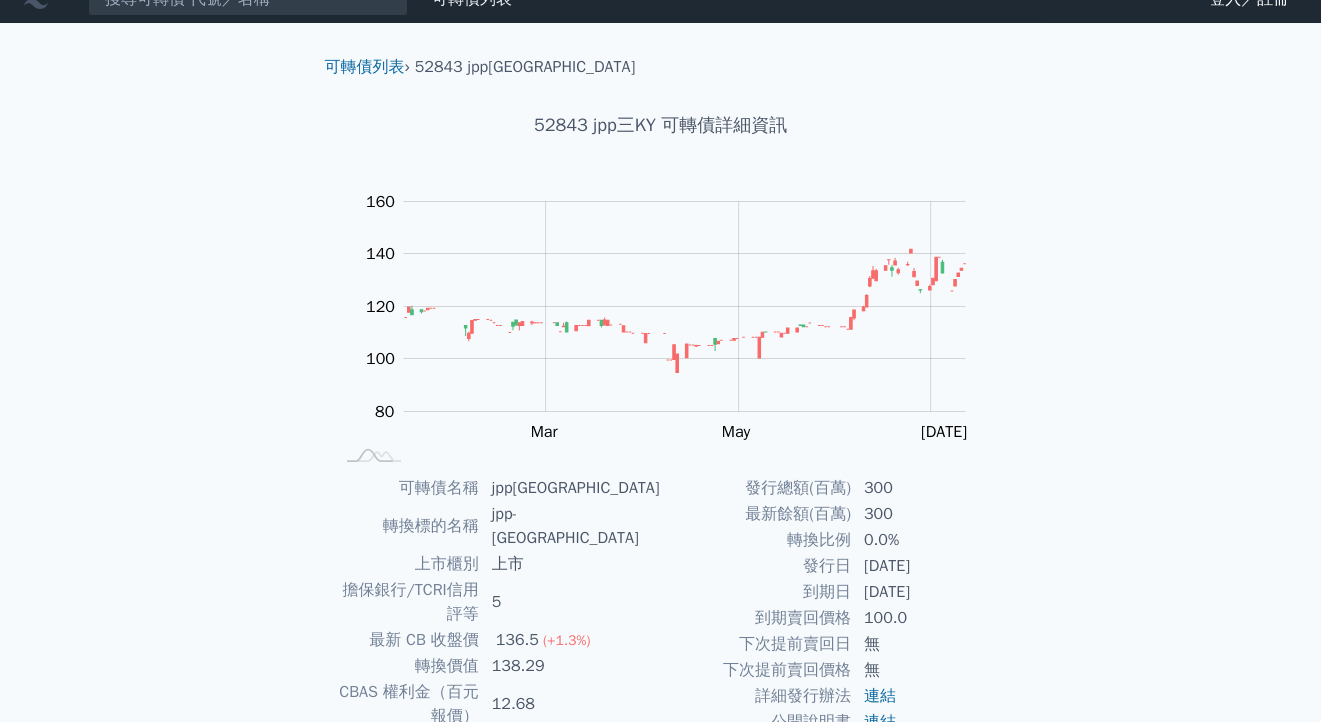 scroll, scrollTop: 0, scrollLeft: 0, axis: both 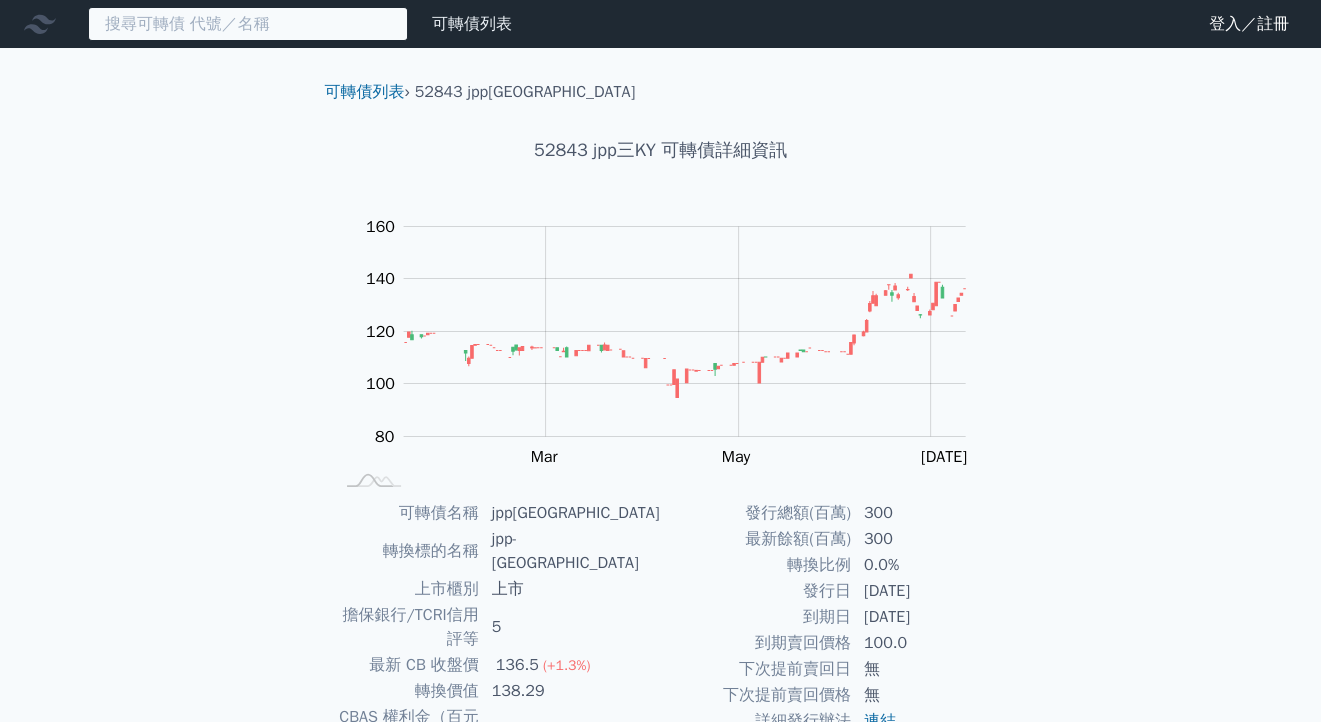 click at bounding box center (248, 24) 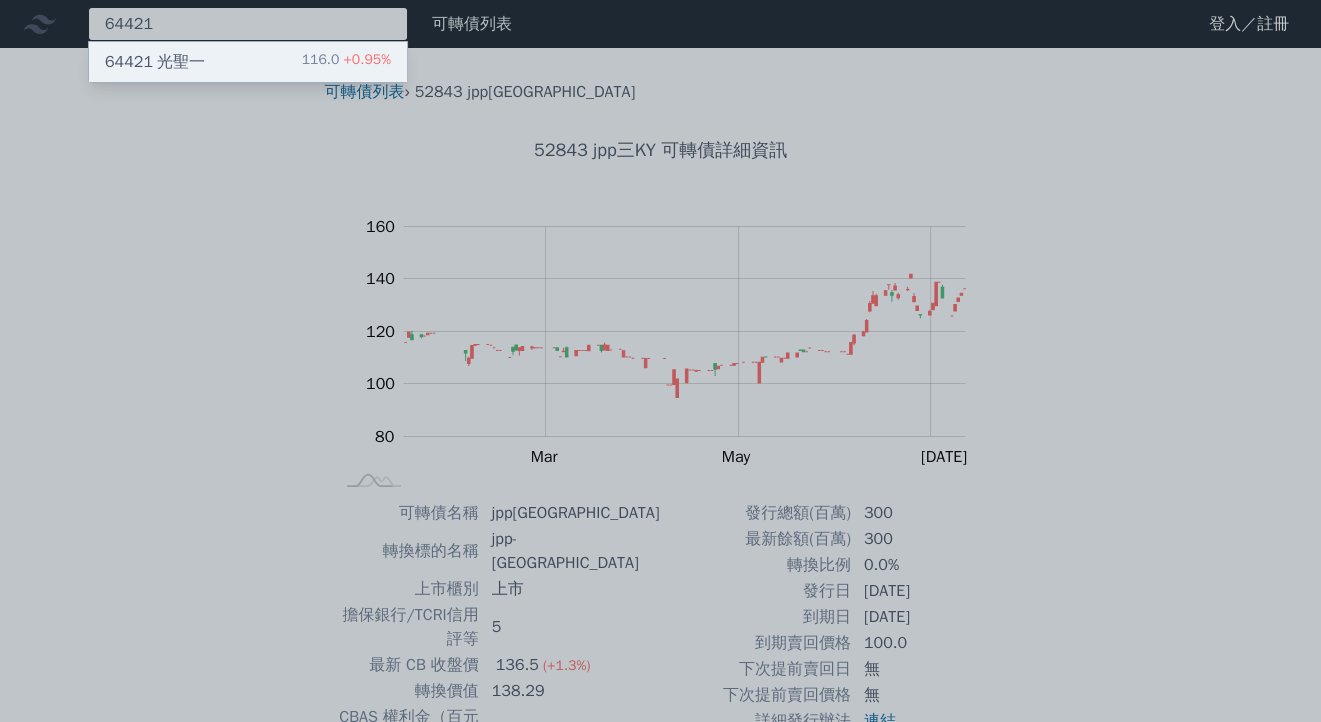 type on "64421" 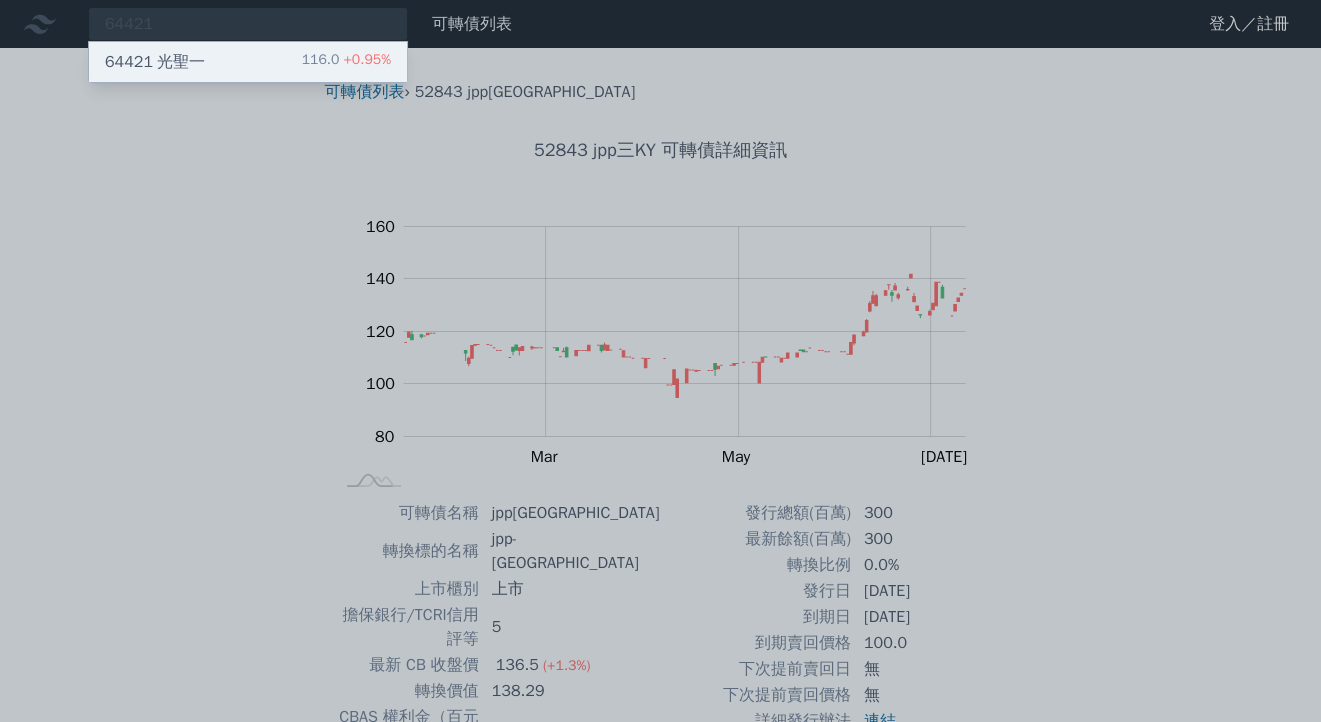 click on "64421 光聖一" at bounding box center (155, 62) 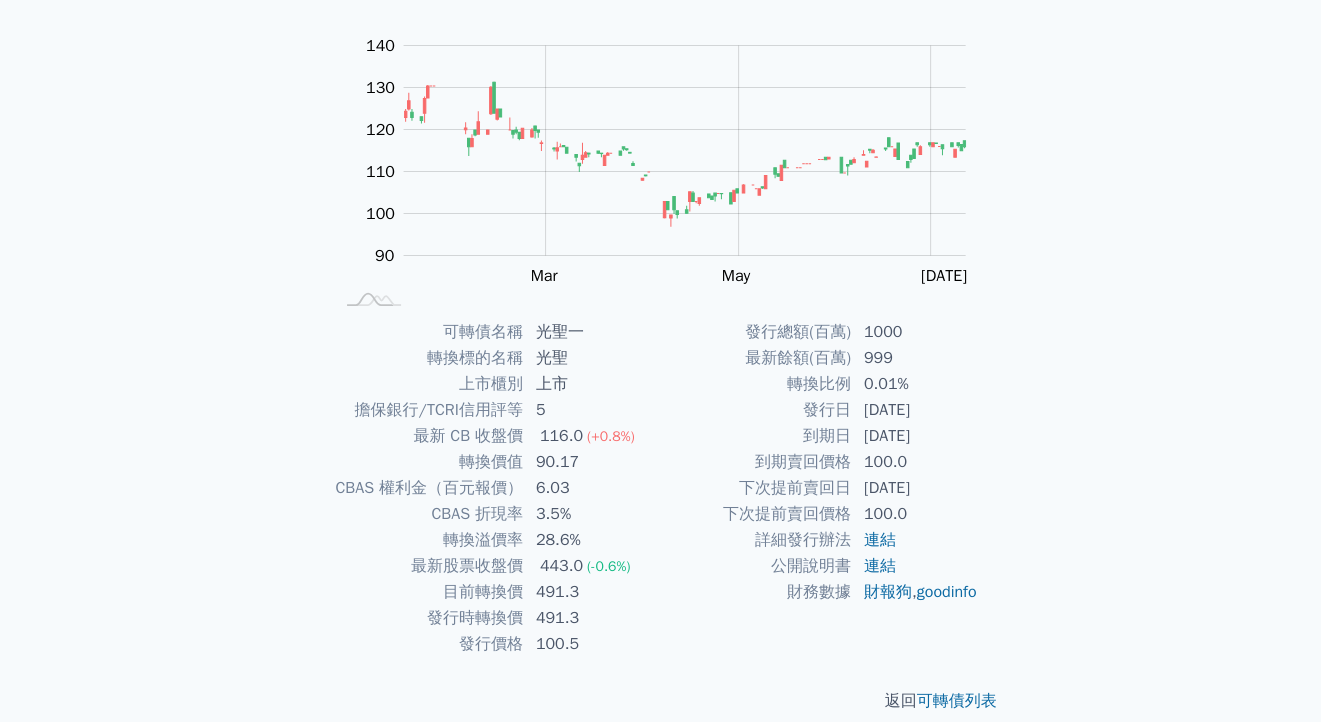 scroll, scrollTop: 0, scrollLeft: 0, axis: both 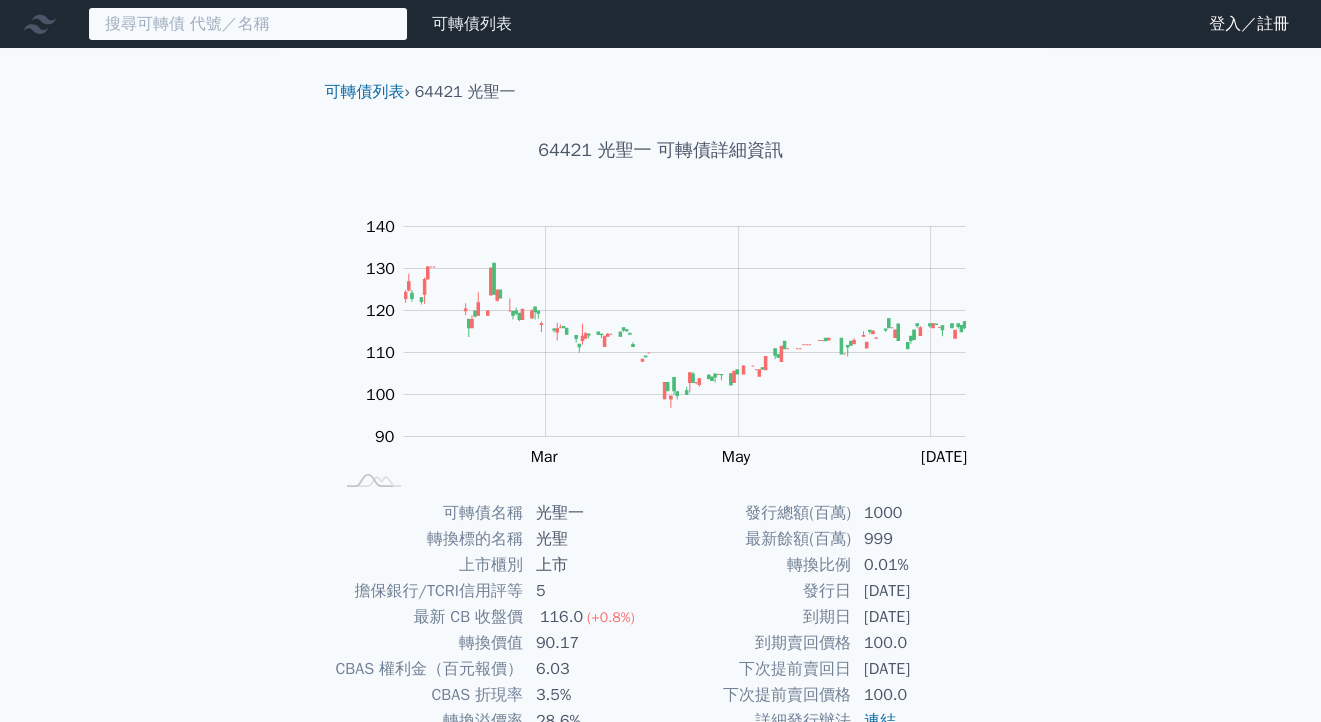click at bounding box center (248, 24) 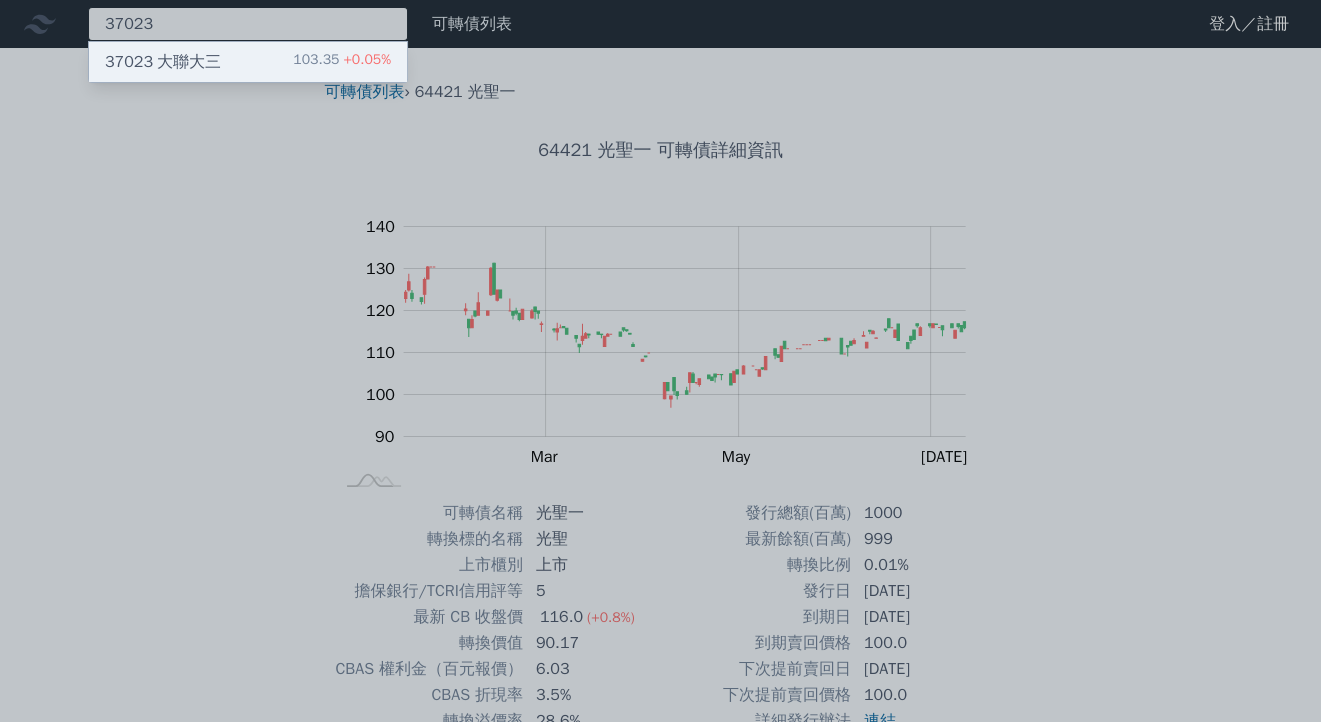 type on "37023" 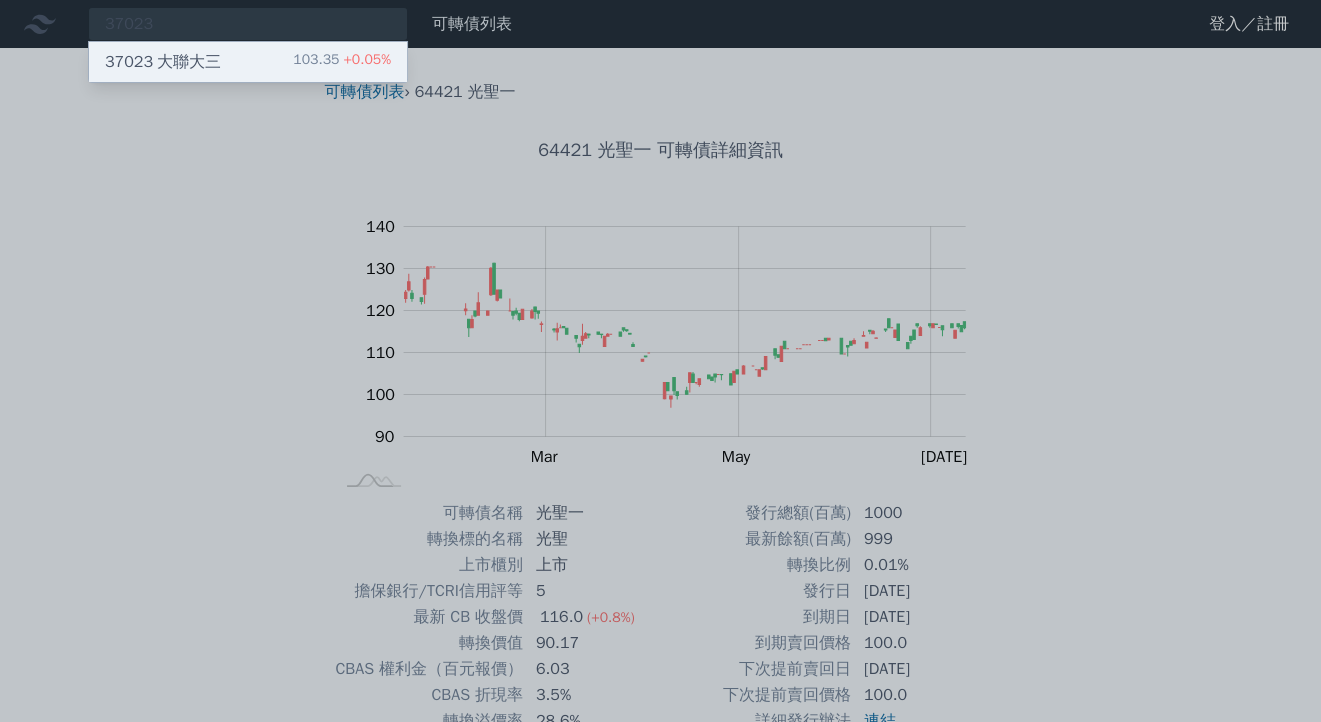 click on "37023 大聯大三" at bounding box center (163, 62) 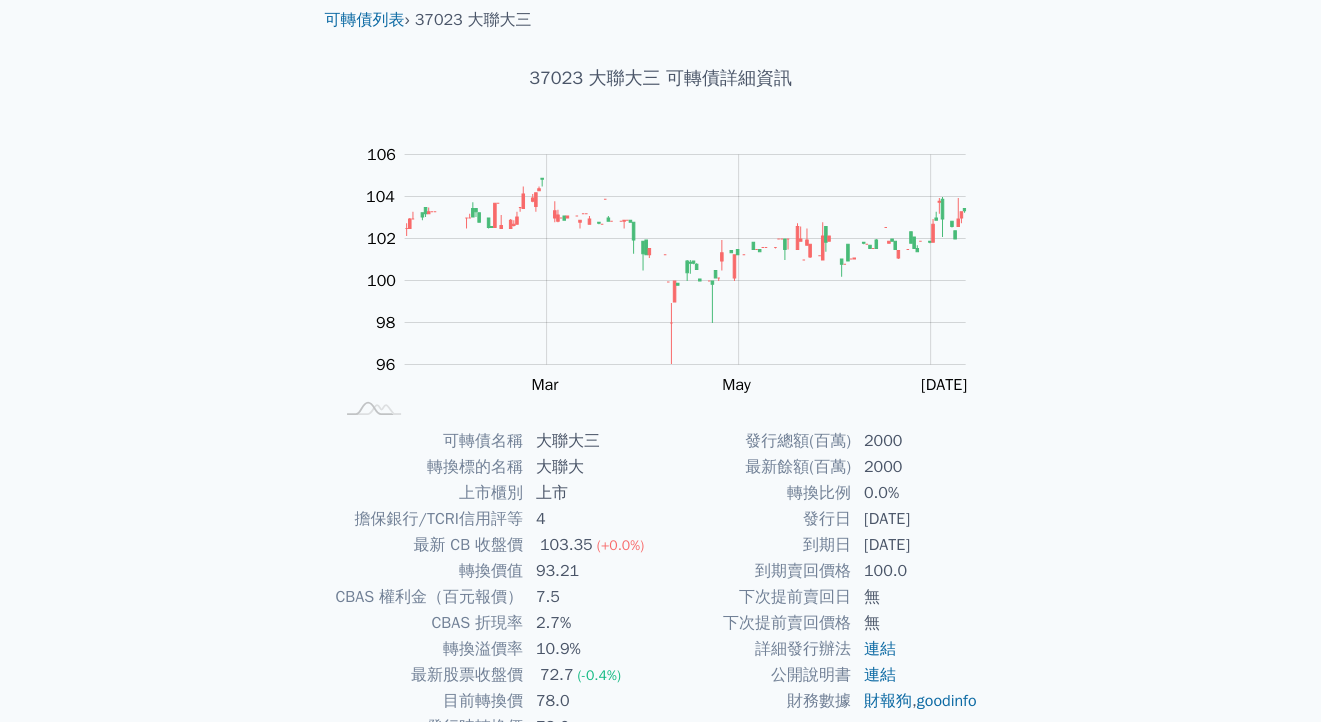 scroll, scrollTop: 0, scrollLeft: 0, axis: both 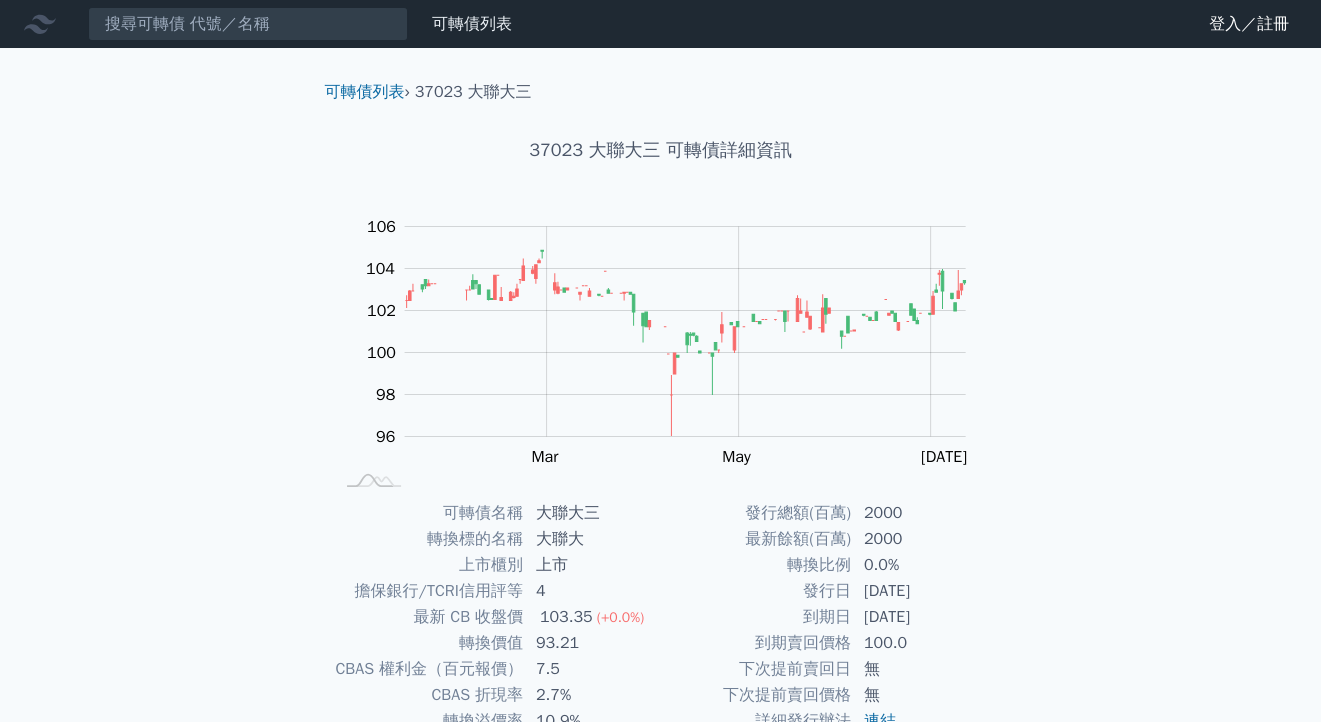 click on "可轉債列表
財務數據
可轉債列表
財務數據
登入／註冊
登入／註冊" at bounding box center [660, 24] 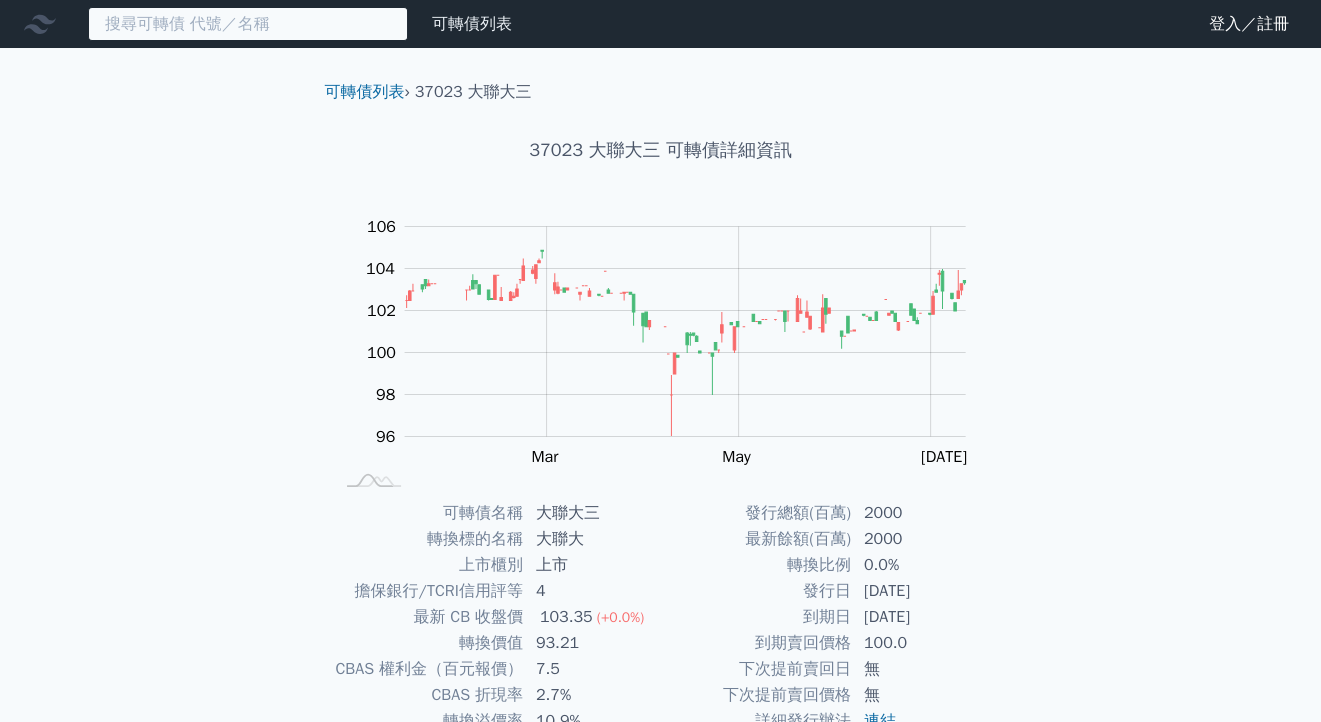 click at bounding box center [248, 24] 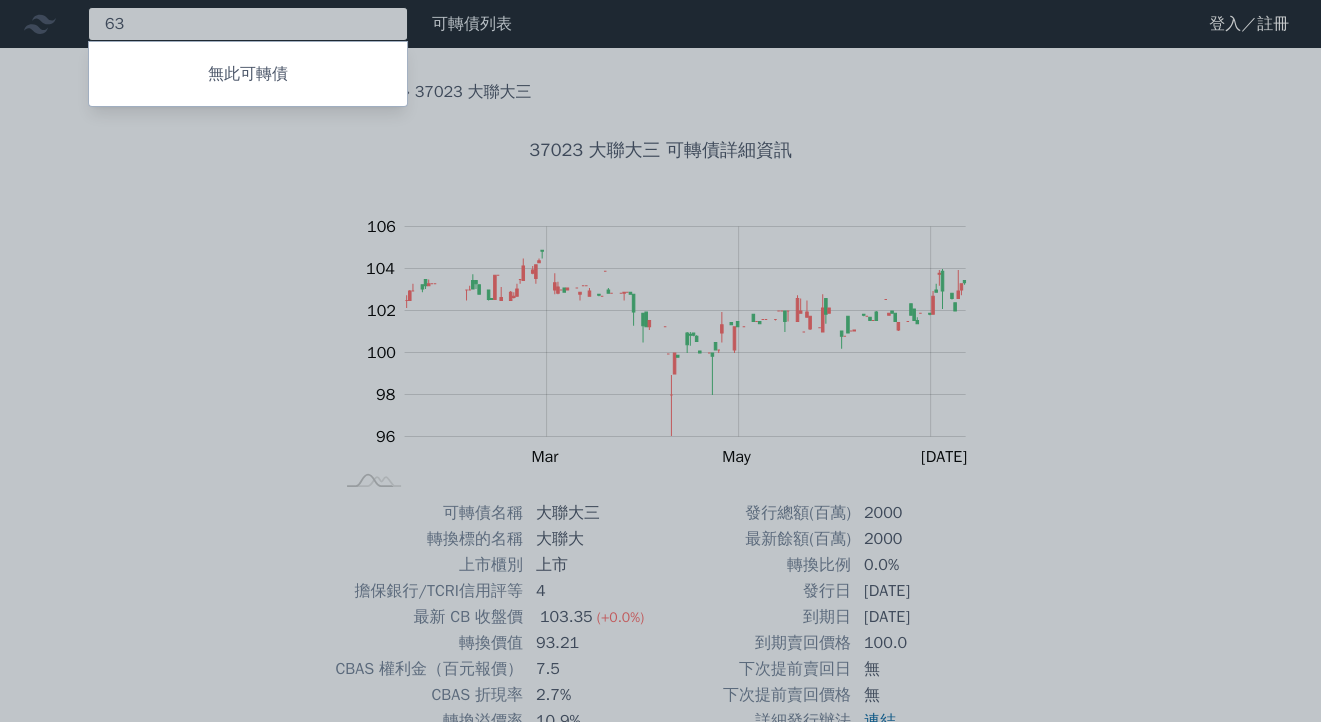 type on "6" 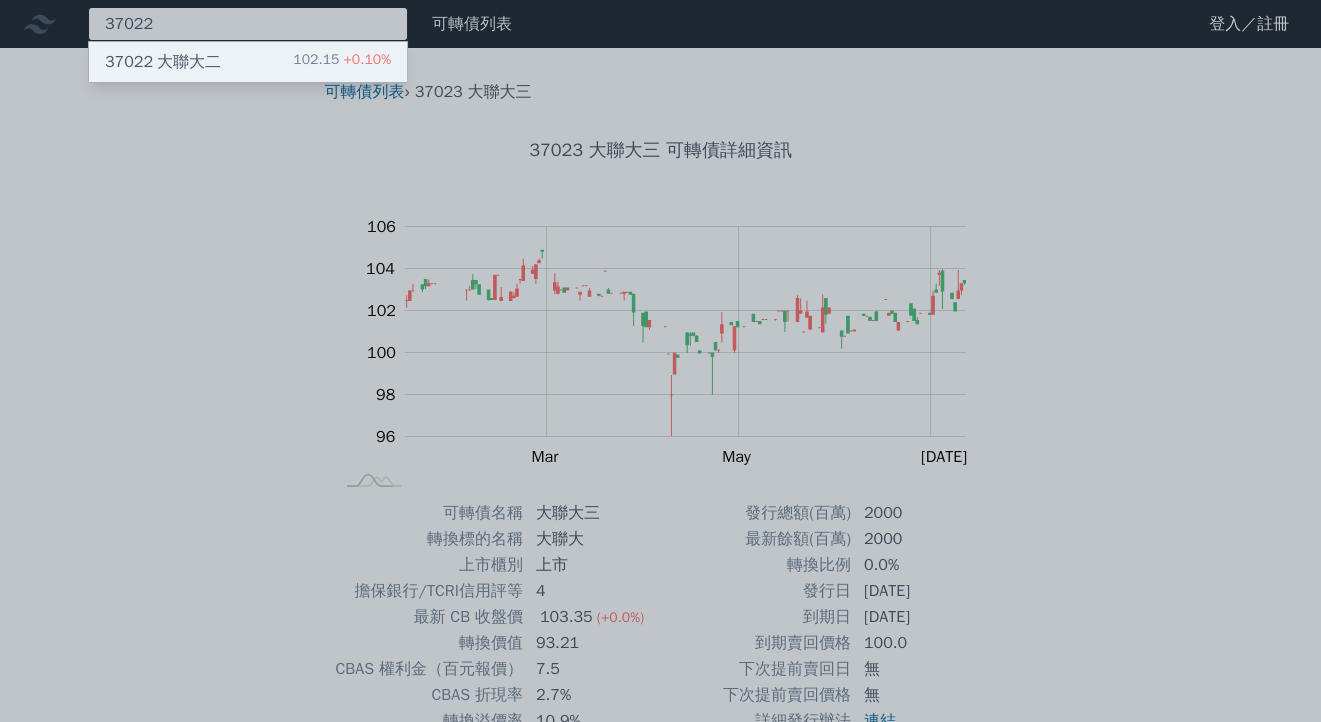 type on "37022" 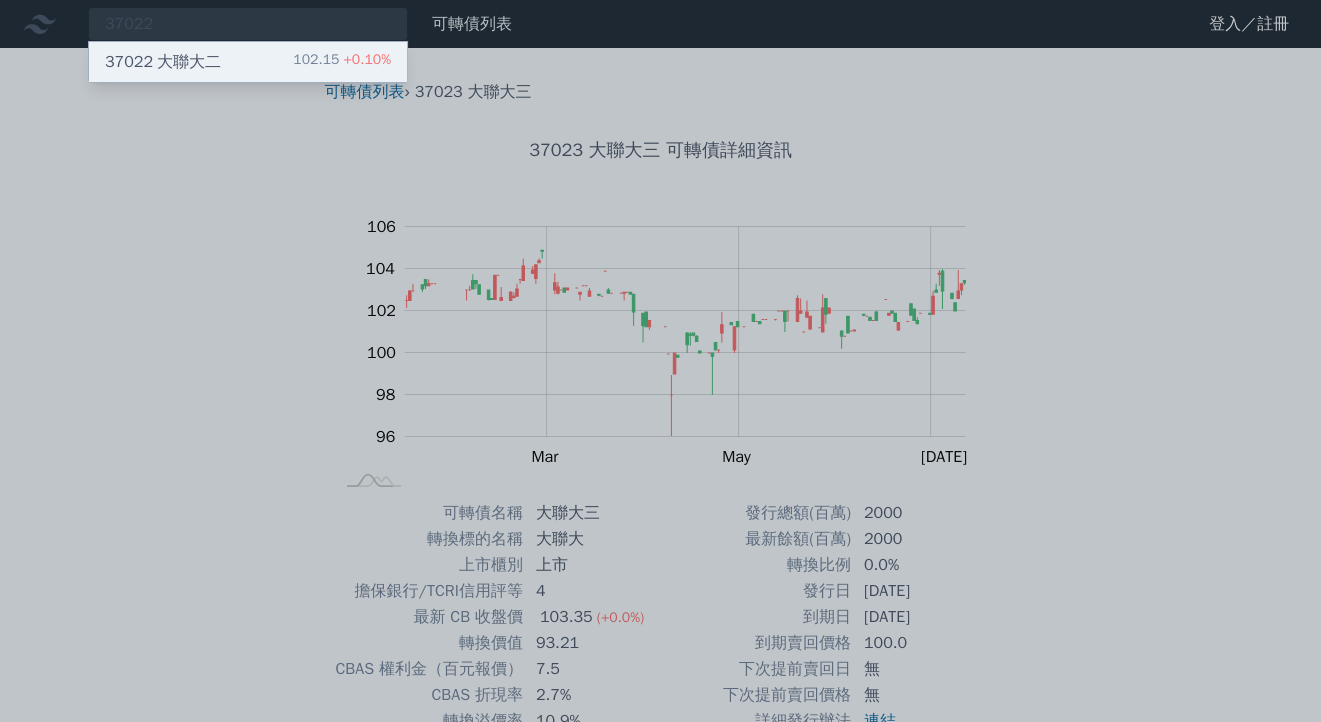 click on "37022 大聯大二" at bounding box center (163, 62) 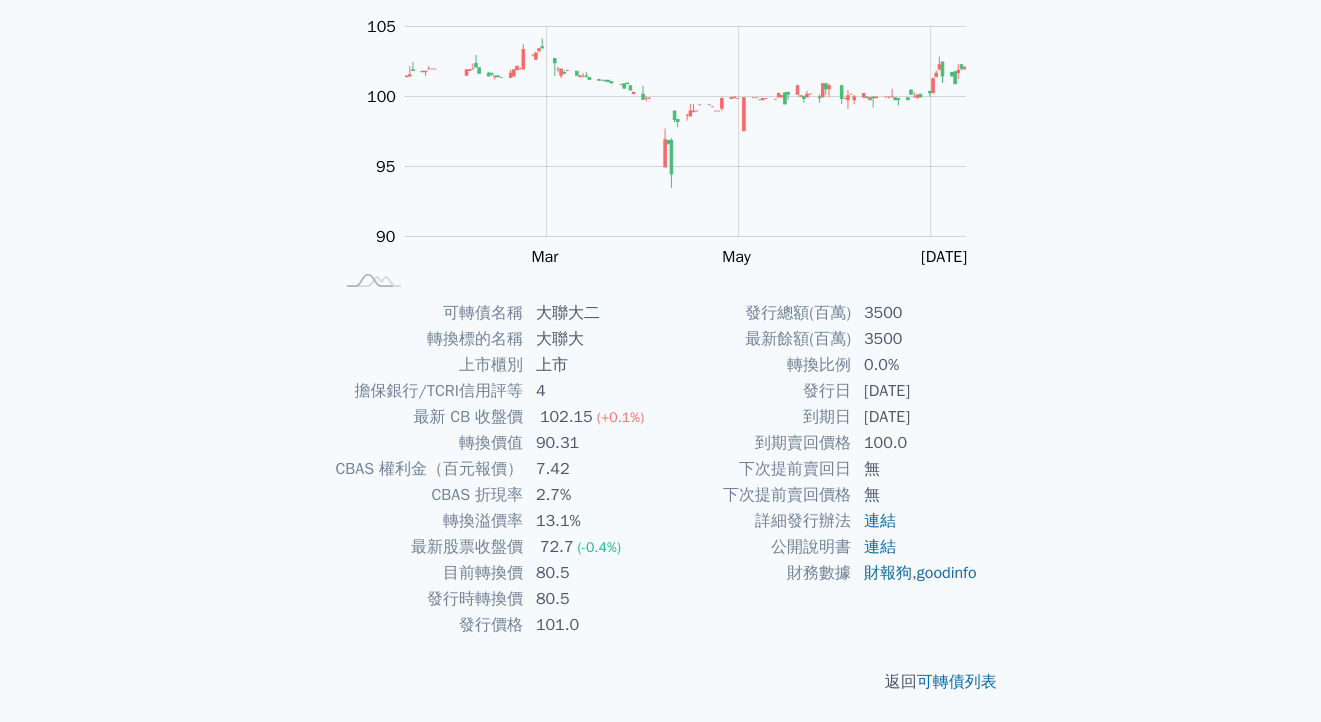 scroll, scrollTop: 0, scrollLeft: 0, axis: both 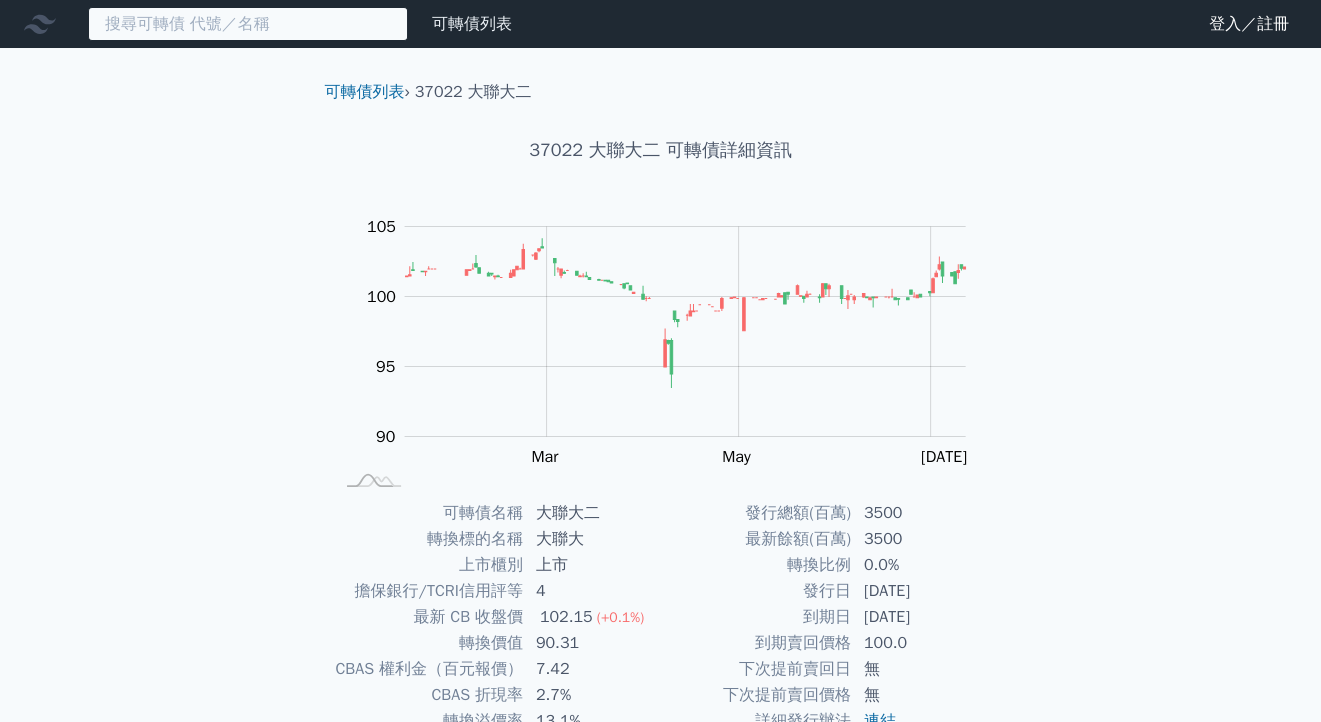 click at bounding box center (248, 24) 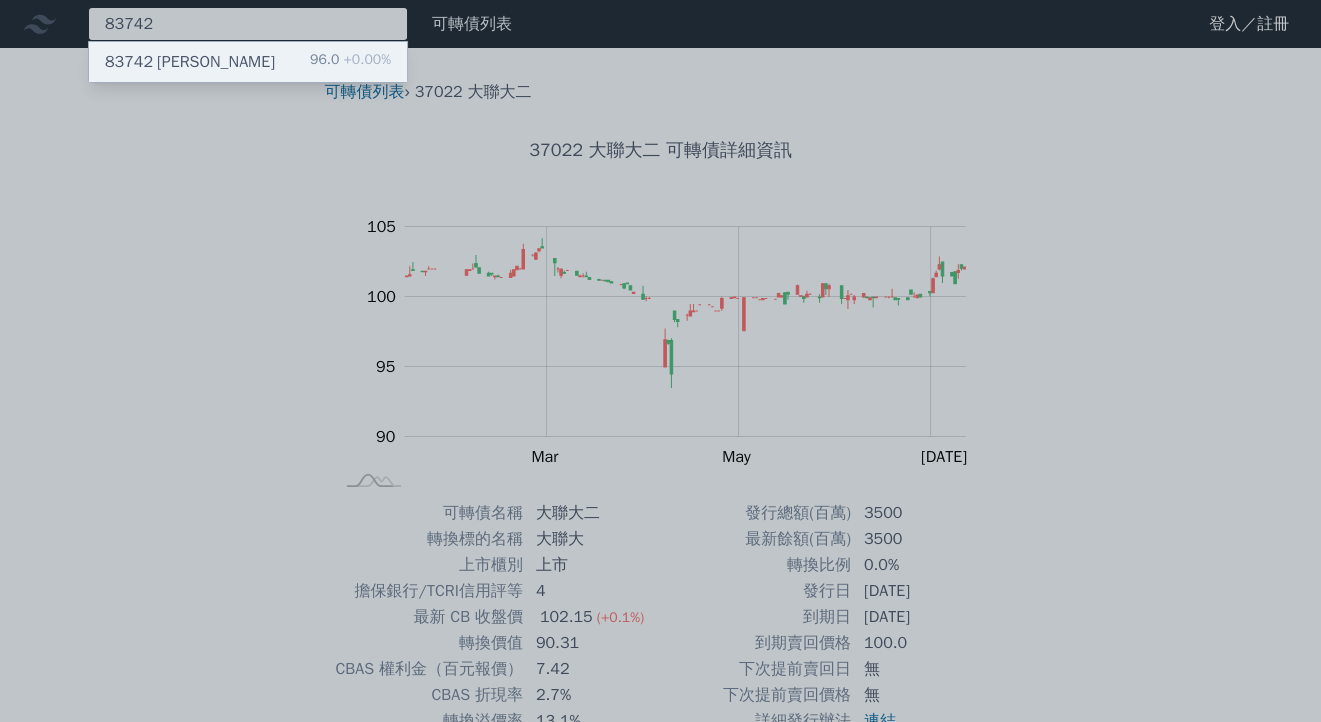 type on "83742" 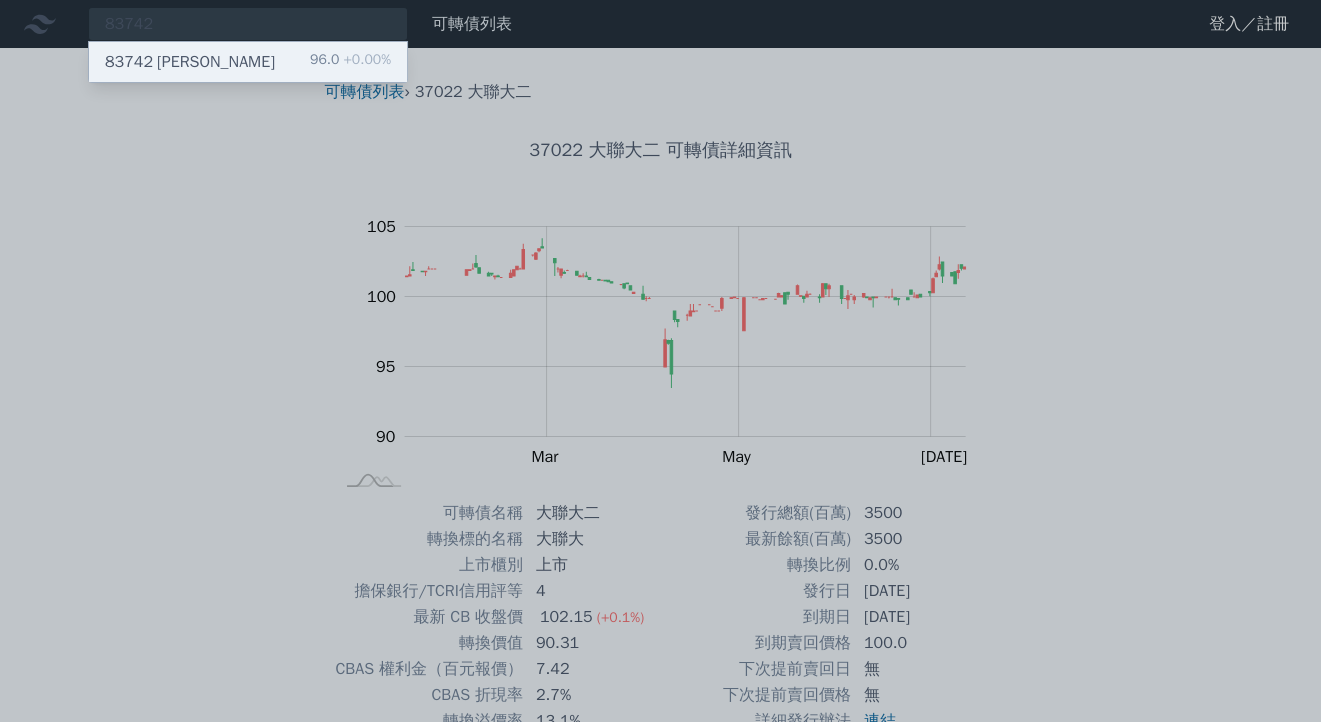 click on "83742 [PERSON_NAME]" at bounding box center [190, 62] 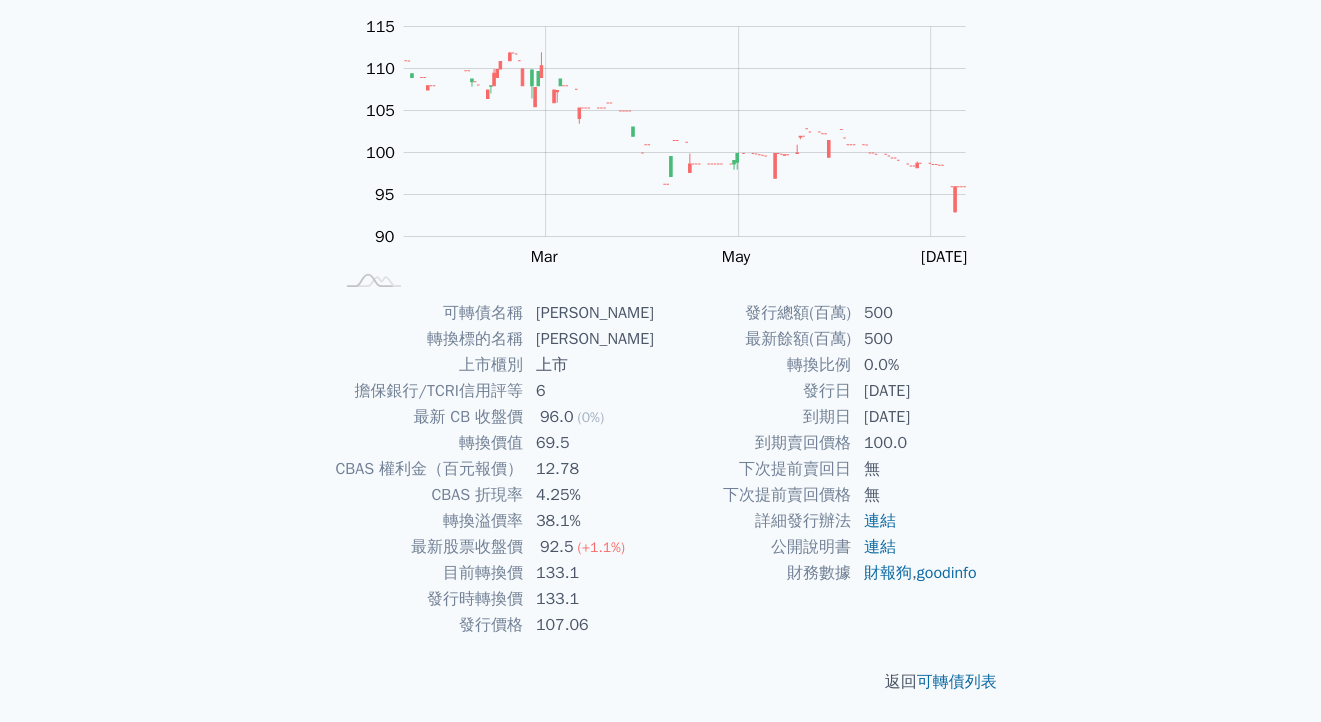 scroll, scrollTop: 0, scrollLeft: 0, axis: both 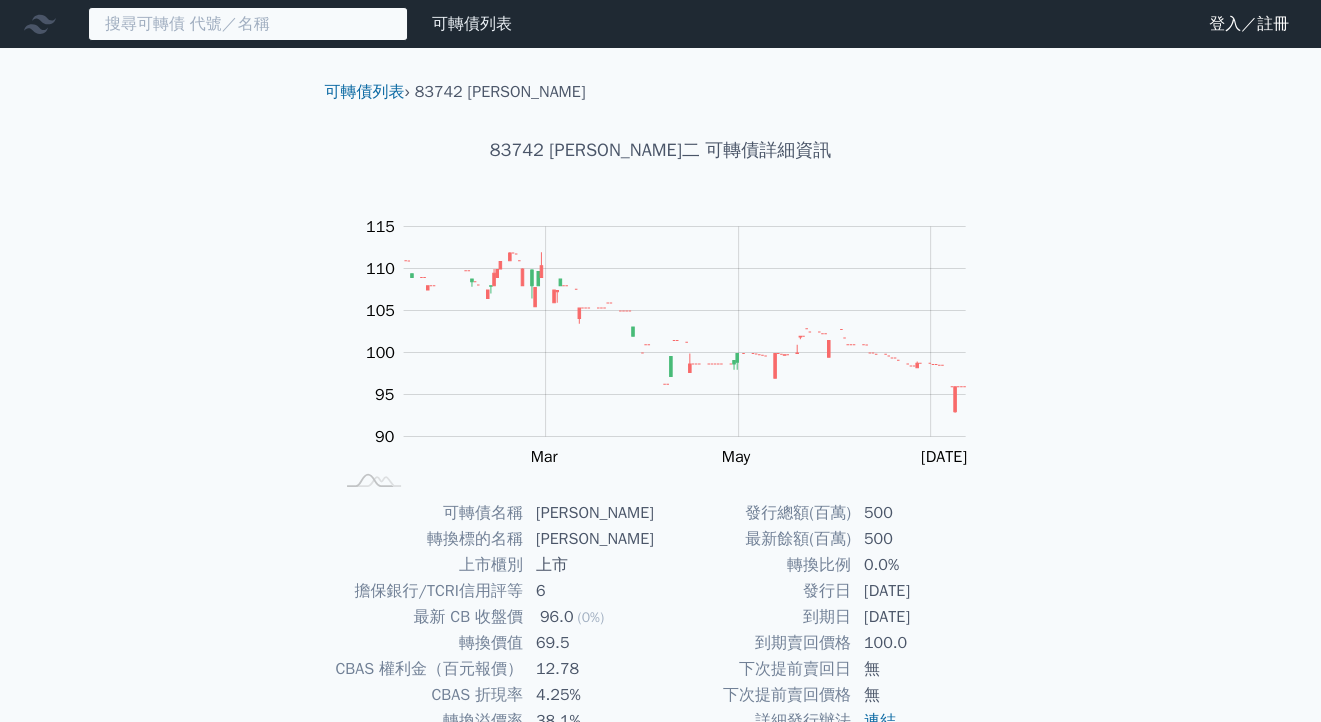 click at bounding box center (248, 24) 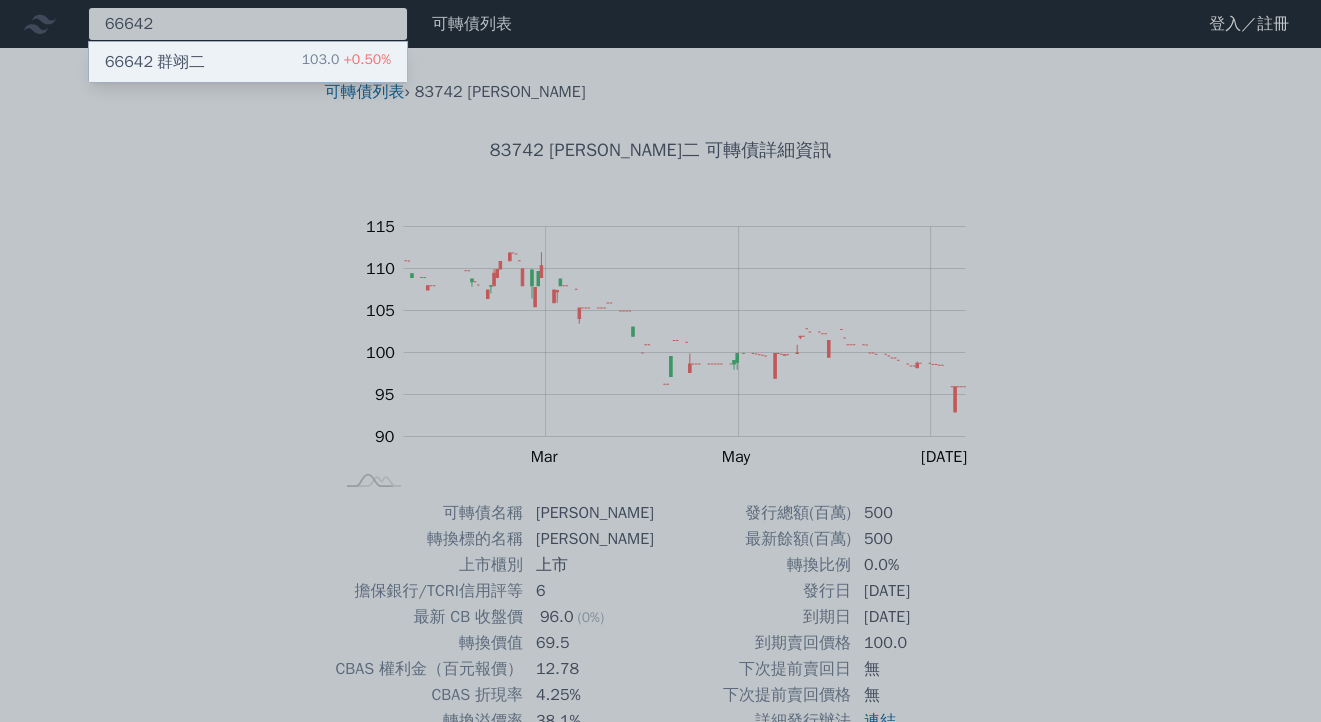 type on "66642" 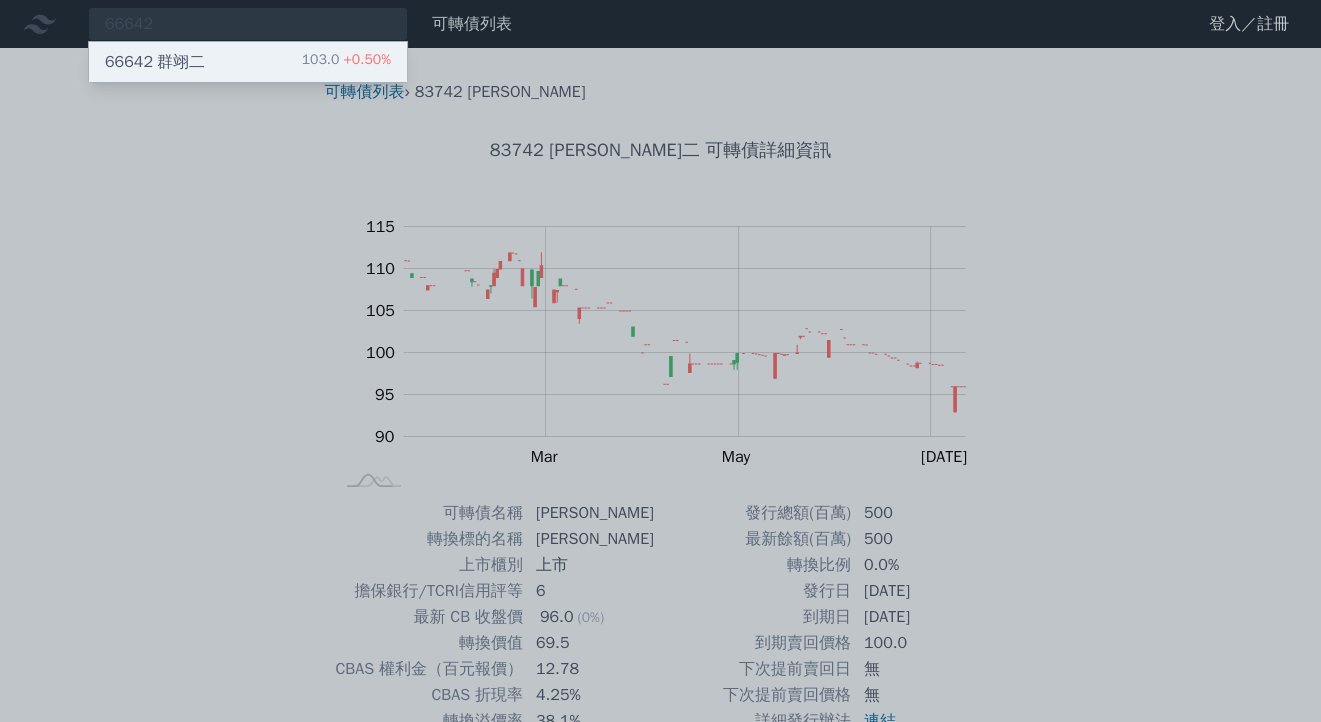 click on "66642 群翊二" at bounding box center [155, 62] 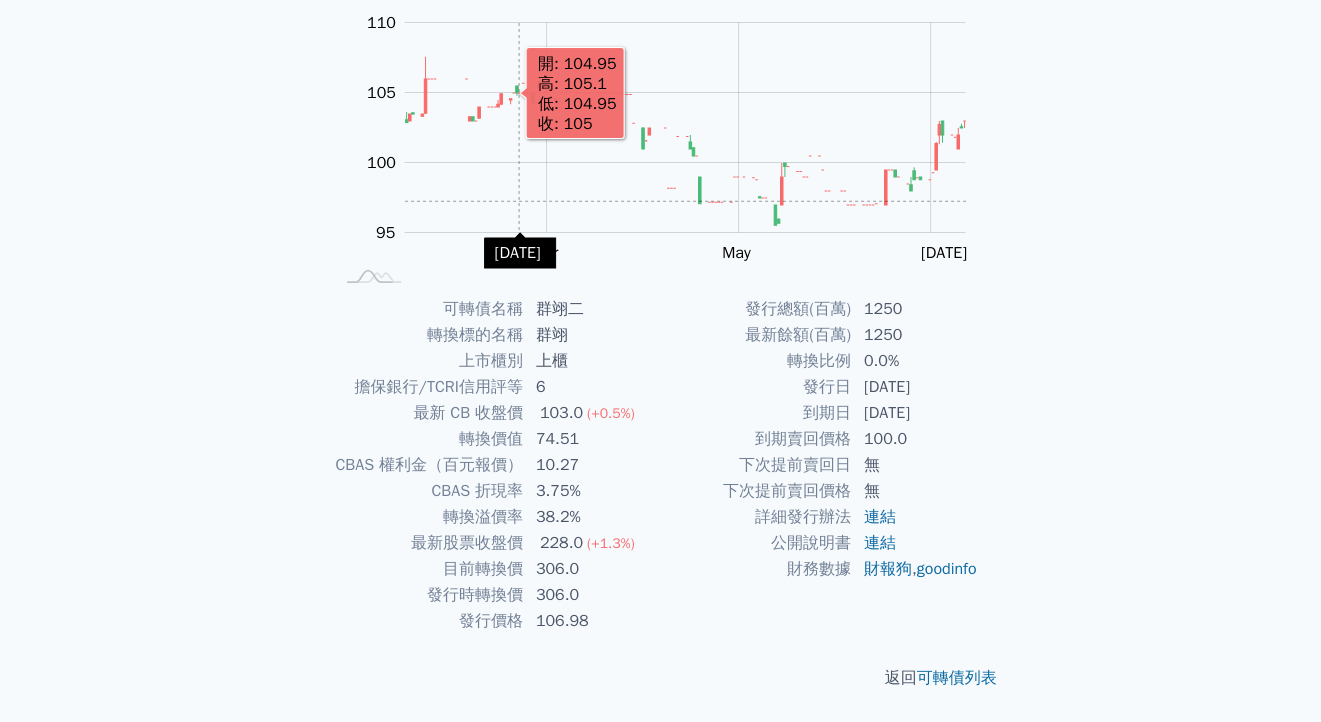 scroll, scrollTop: 0, scrollLeft: 0, axis: both 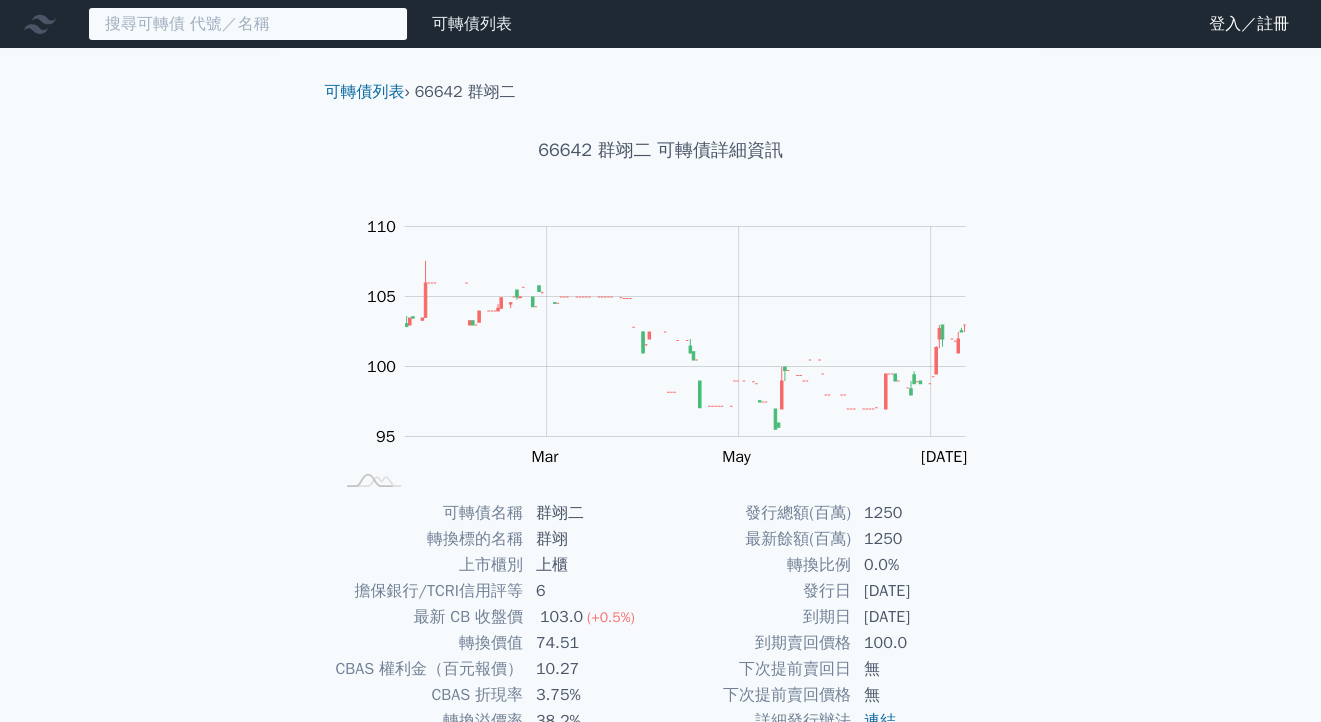 click at bounding box center [248, 24] 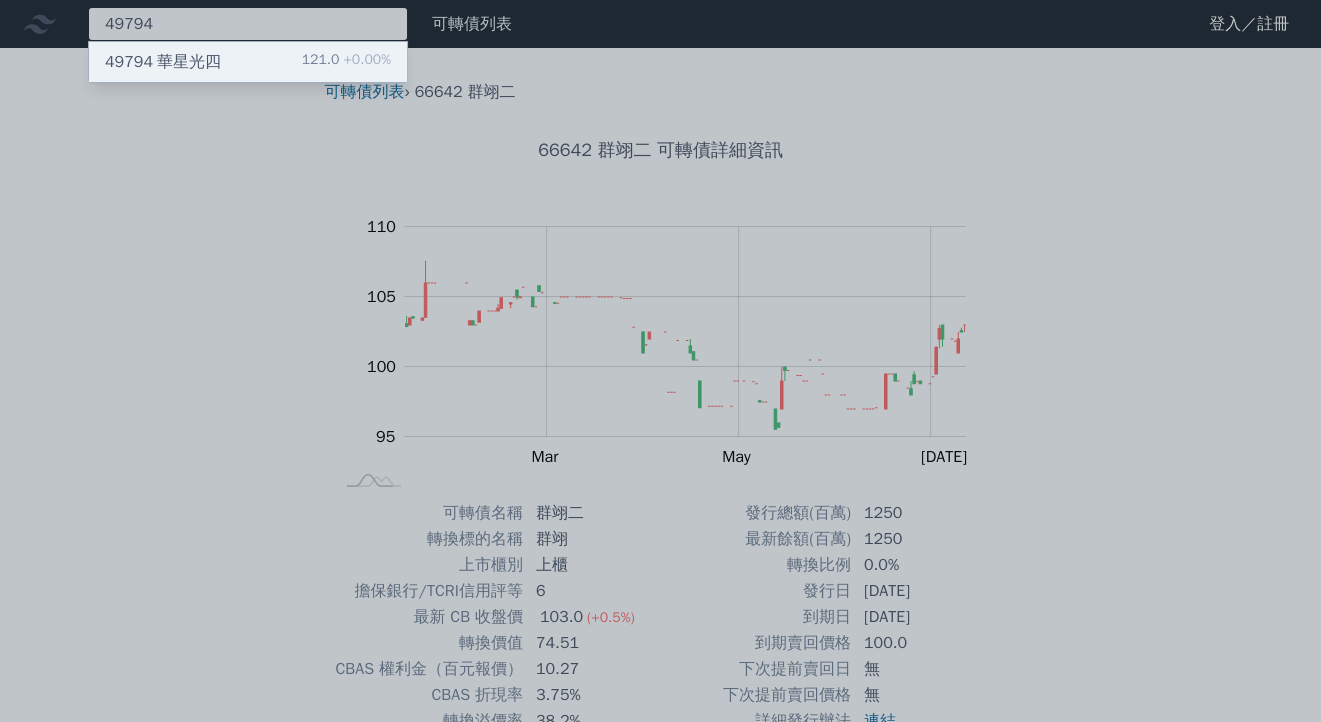 type on "49794" 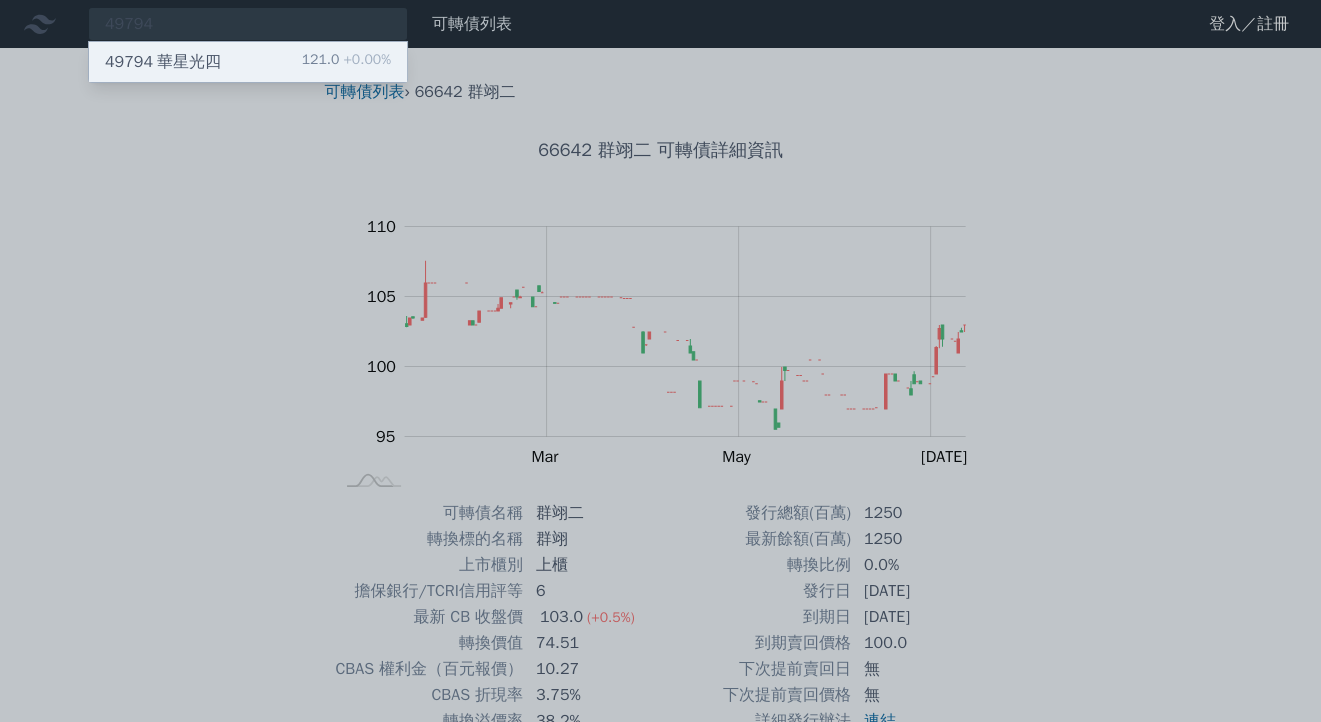 click on "49794 華星光四
121.0 +0.00%" at bounding box center (248, 62) 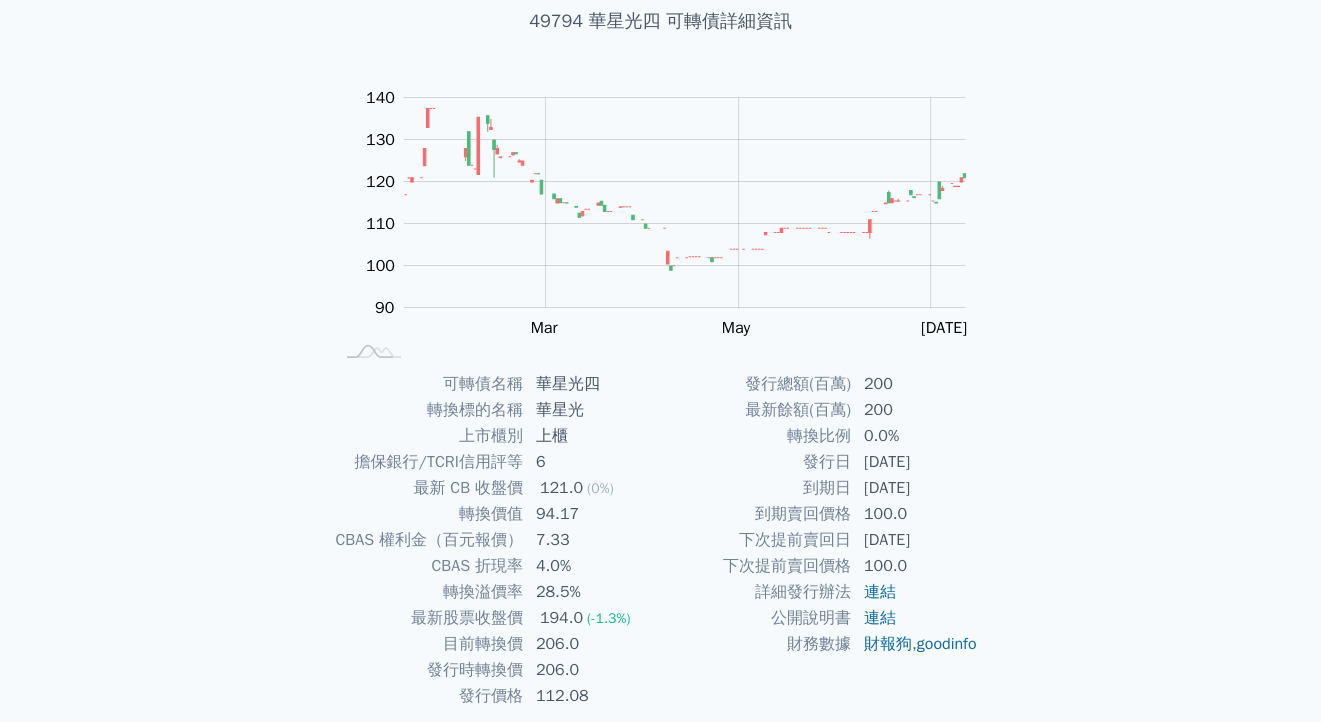 scroll, scrollTop: 0, scrollLeft: 0, axis: both 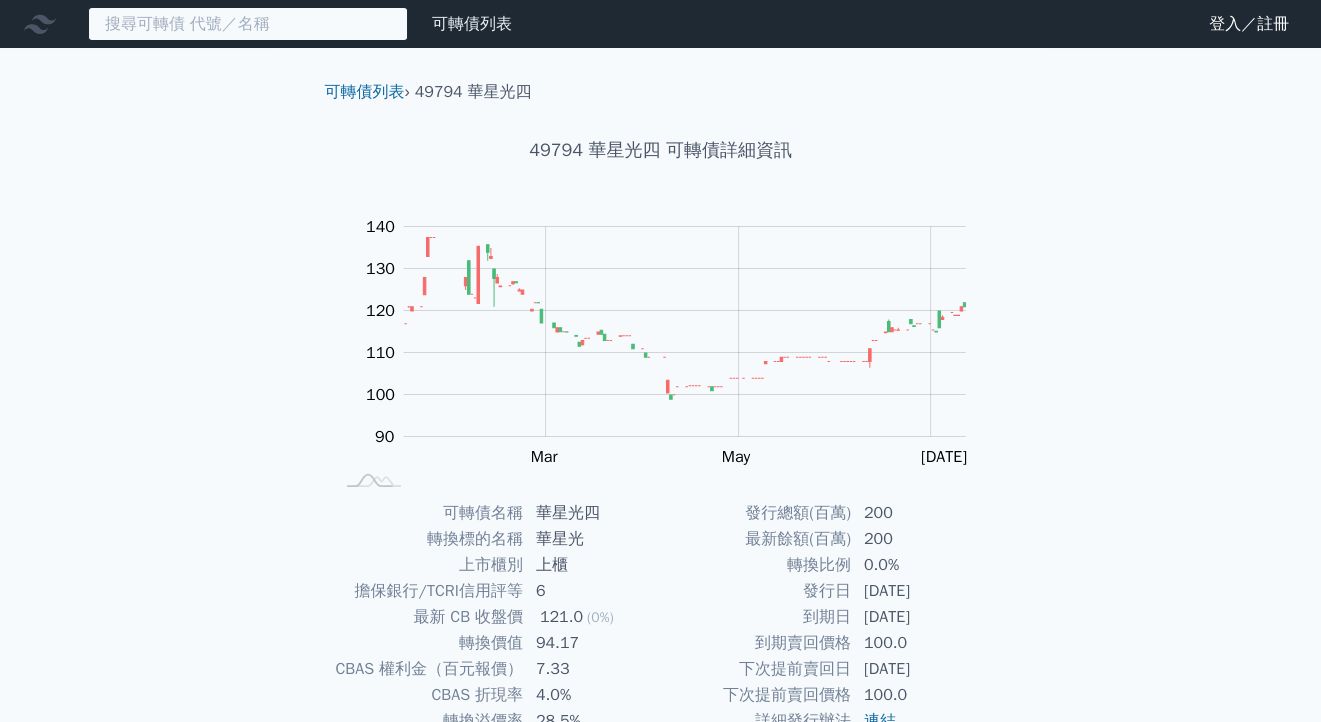 click at bounding box center (248, 24) 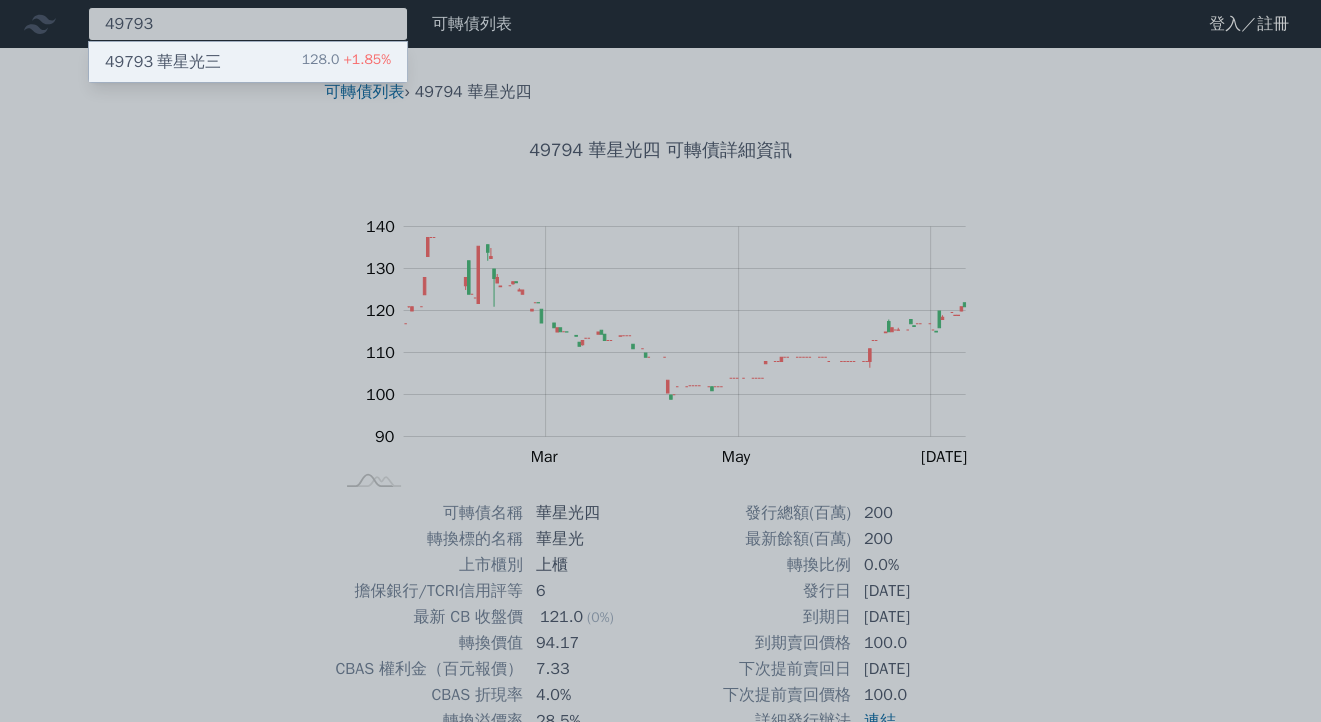 type on "49793" 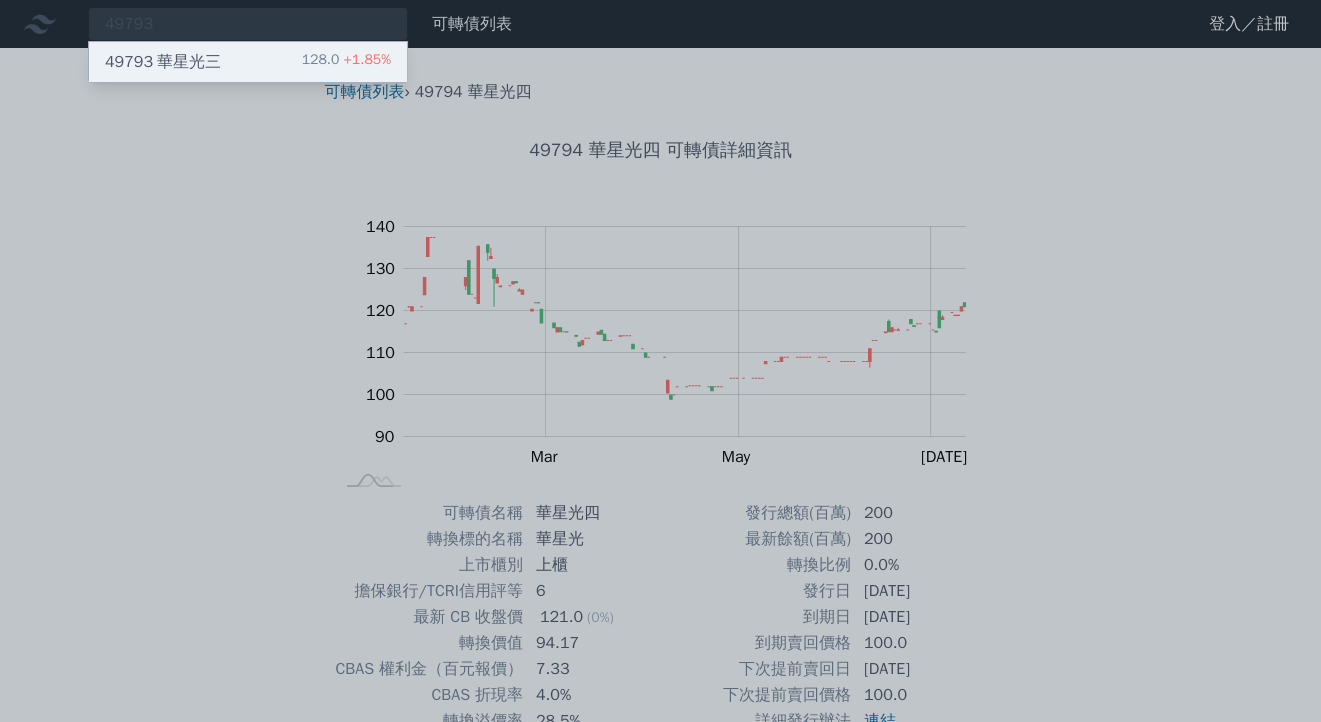 click on "49793 華星光三" at bounding box center (163, 62) 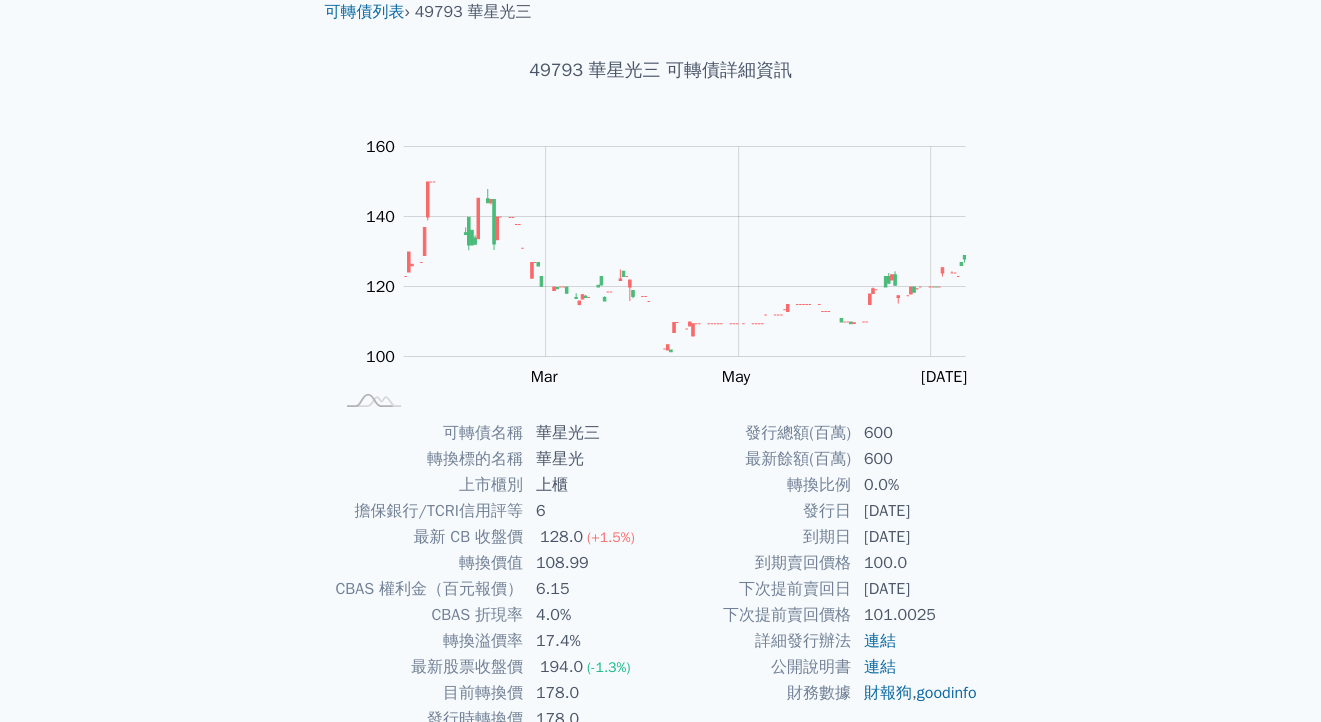 scroll, scrollTop: 0, scrollLeft: 0, axis: both 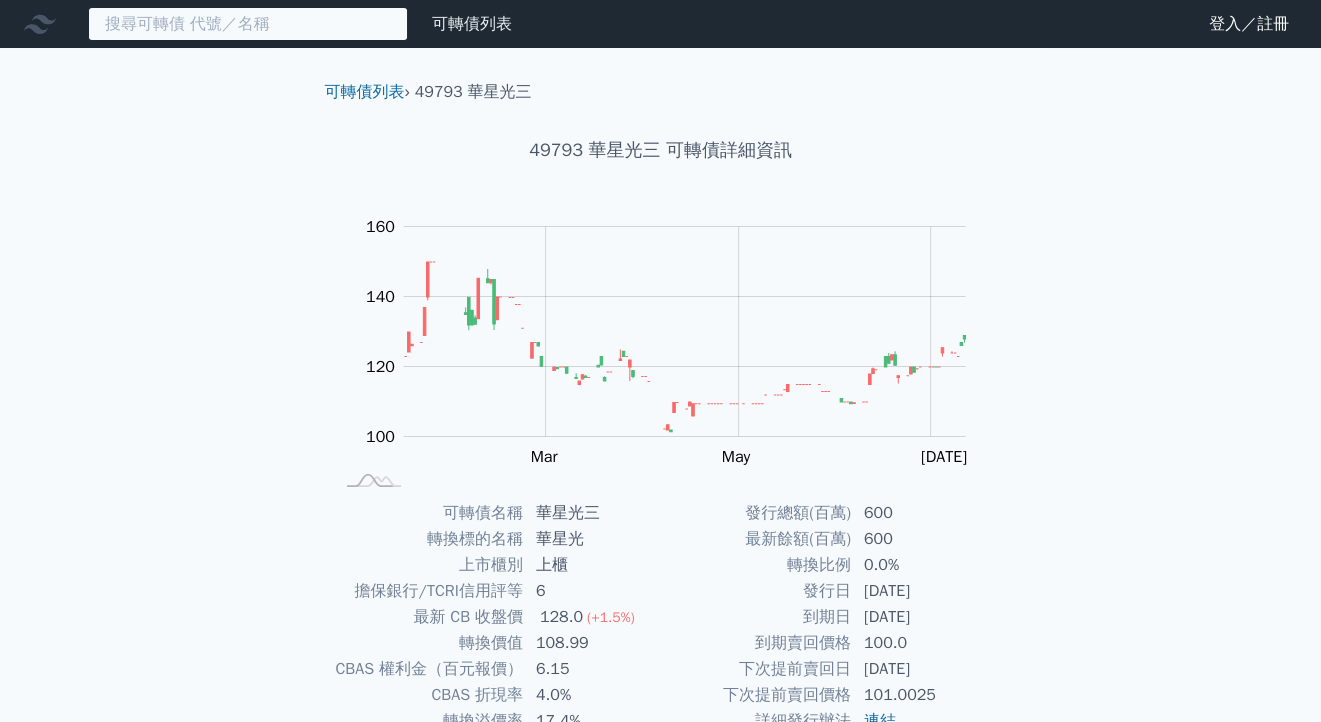 click at bounding box center [248, 24] 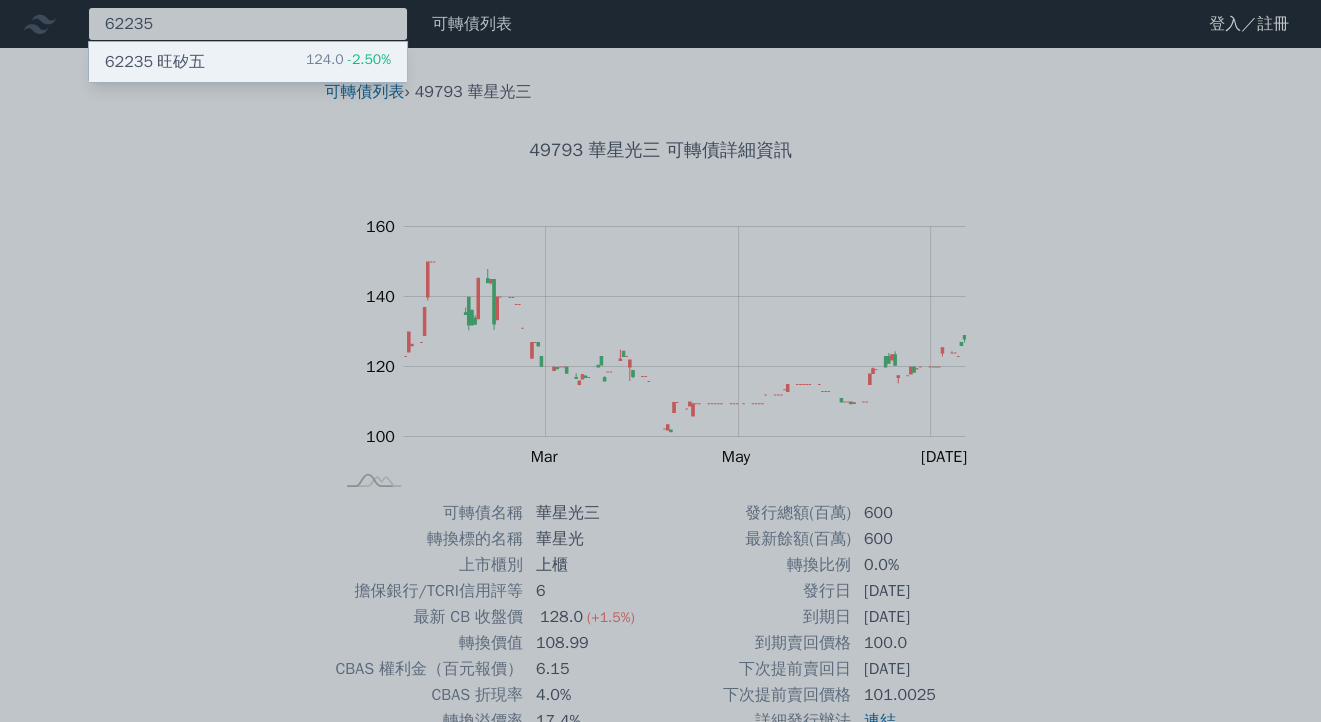 type on "62235" 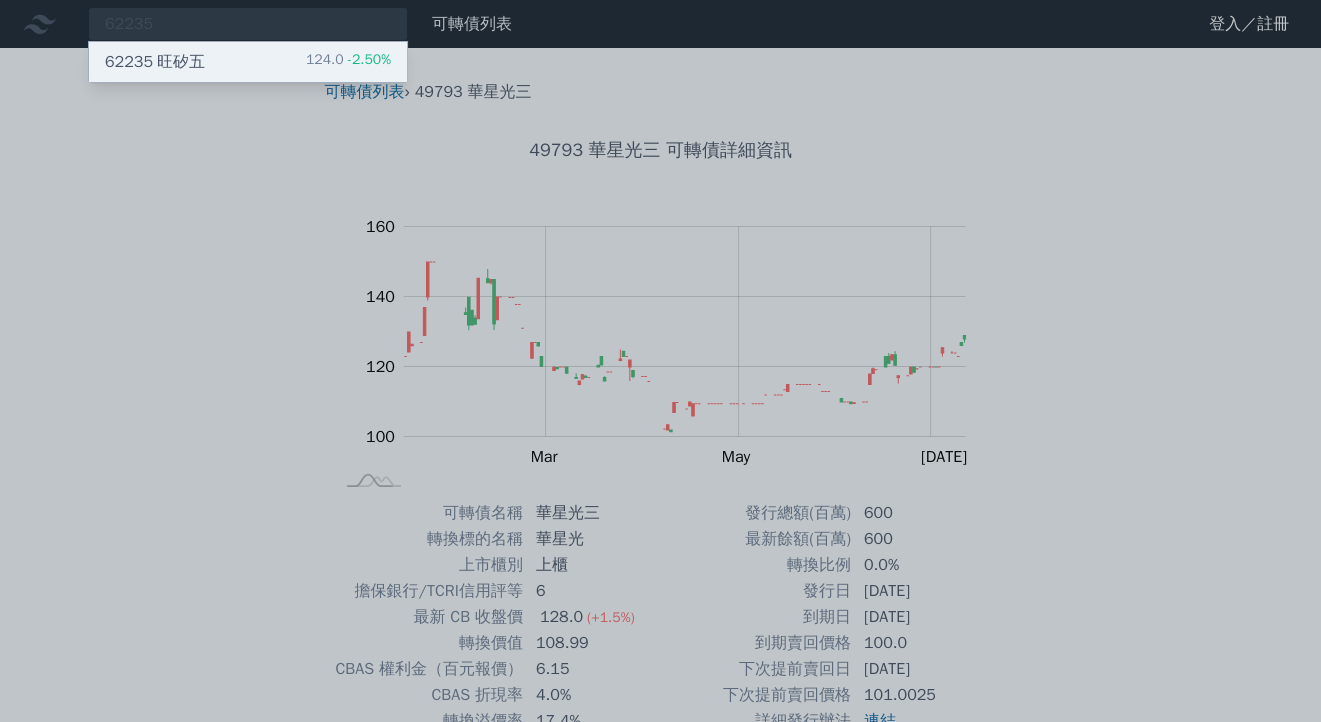 click on "62235 旺矽五" at bounding box center [155, 62] 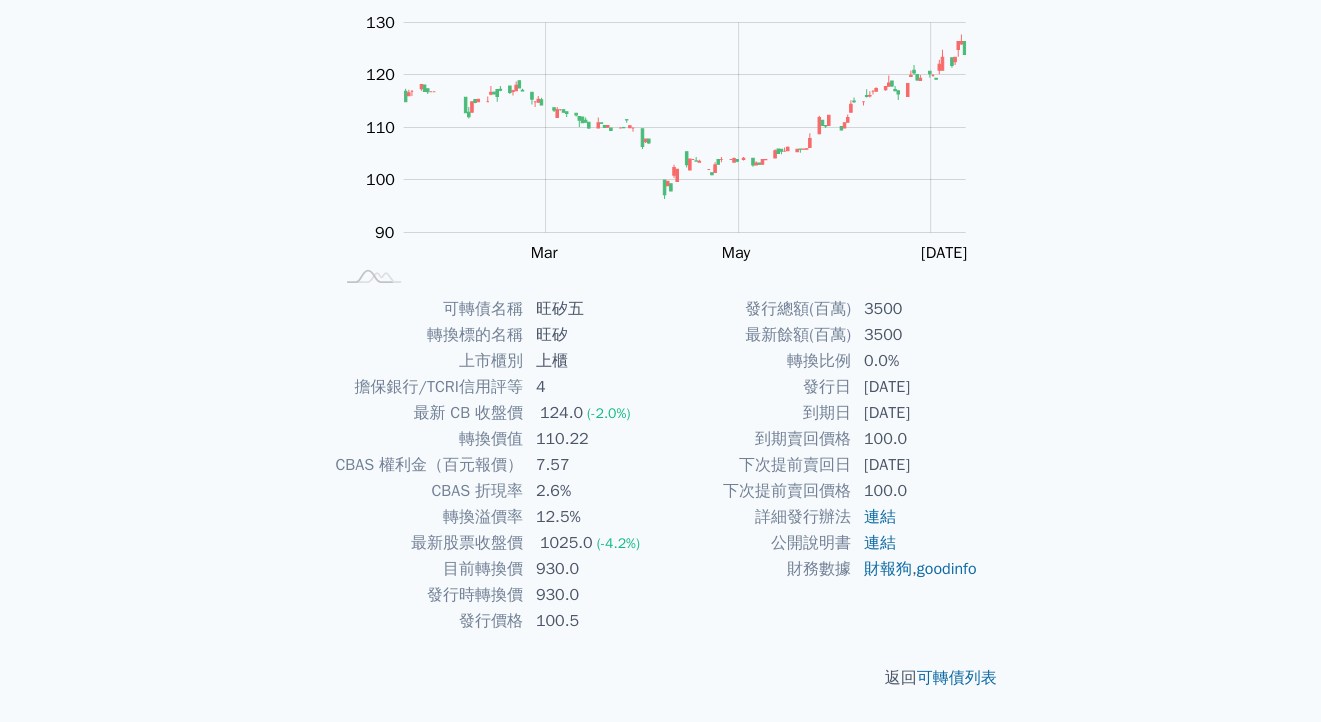 scroll, scrollTop: 0, scrollLeft: 0, axis: both 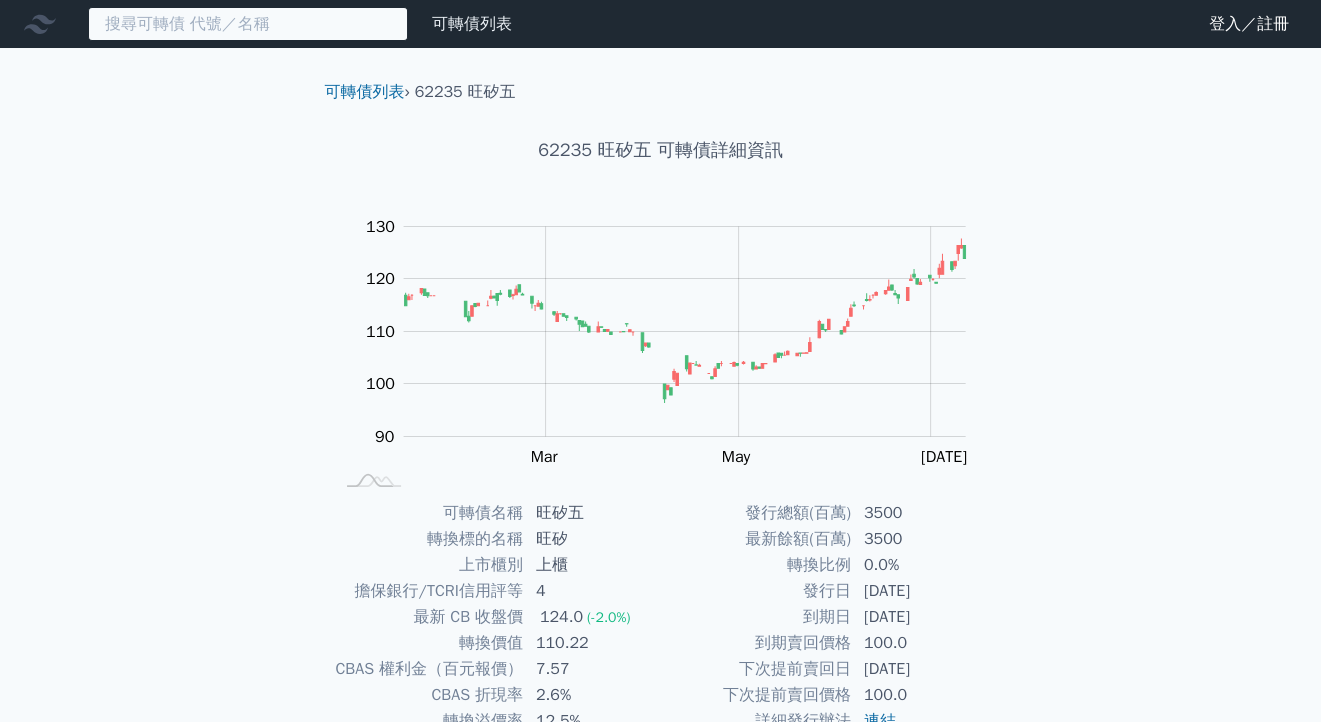 click at bounding box center [248, 24] 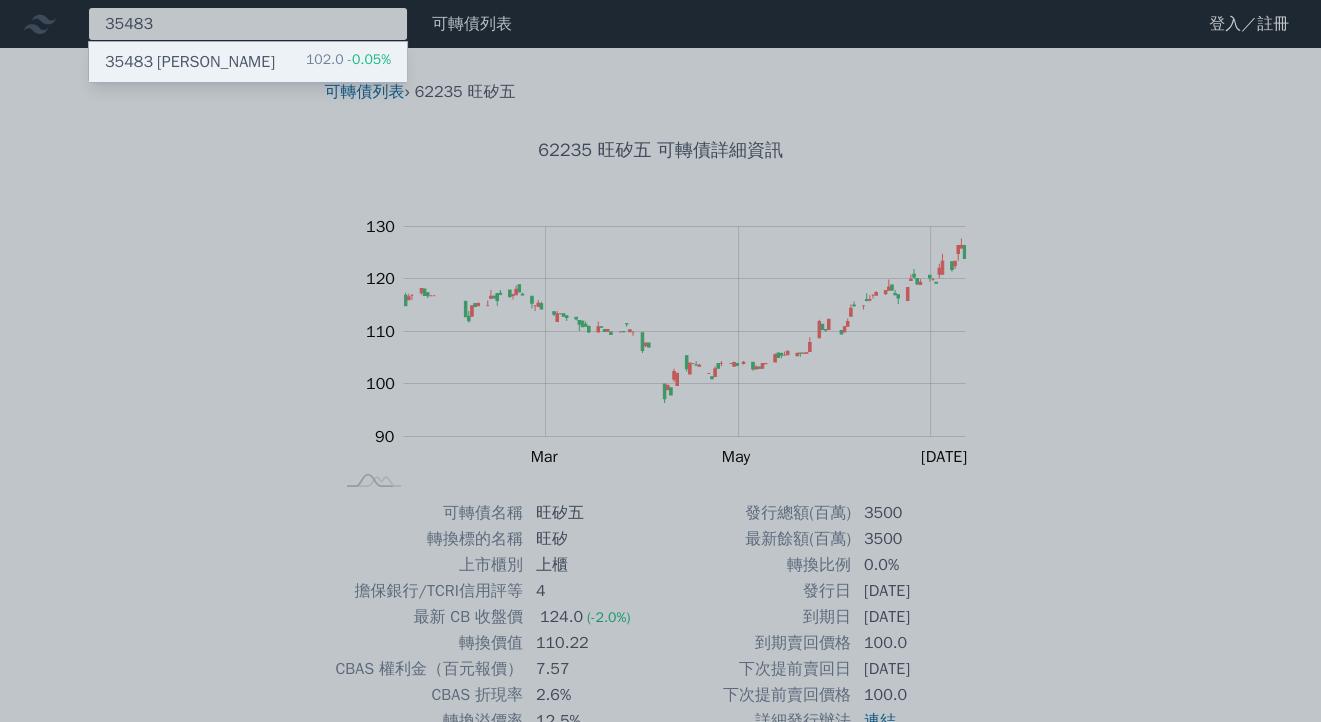 type on "35483" 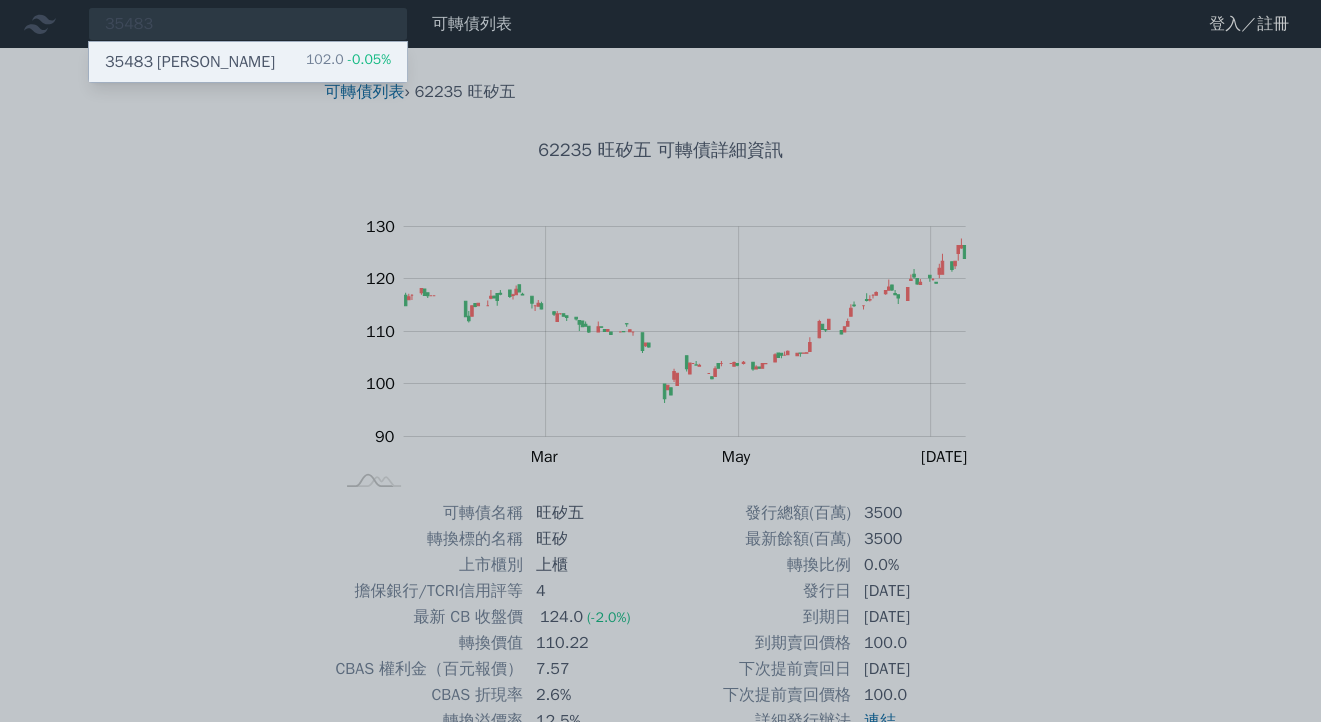 click on "35483 兆利三
102.0 -0.05%" at bounding box center (248, 62) 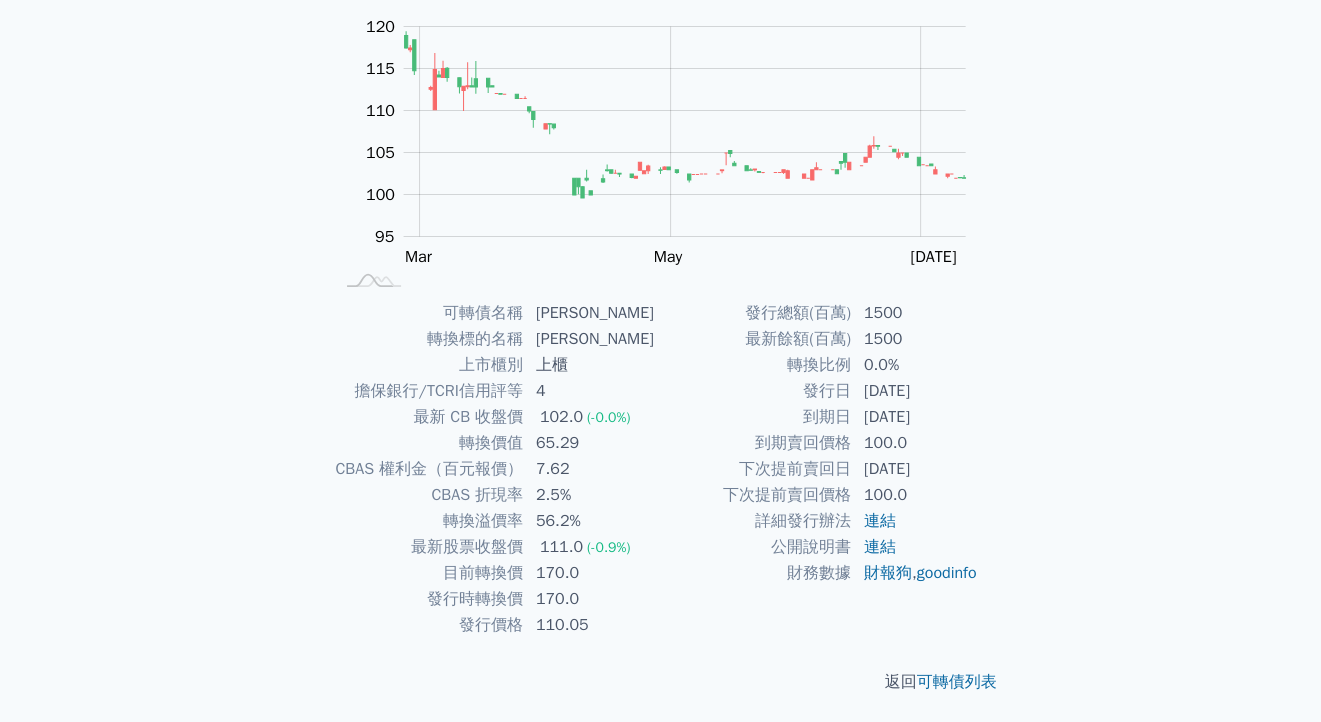 scroll, scrollTop: 0, scrollLeft: 0, axis: both 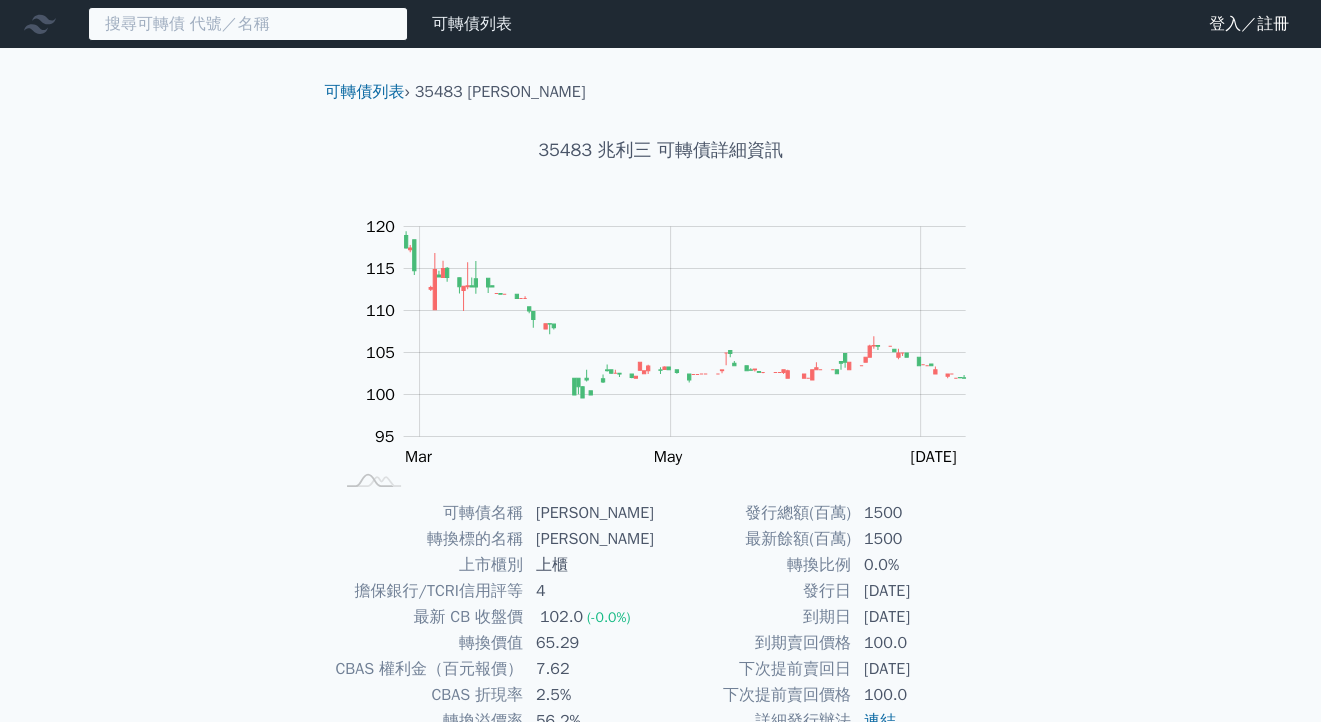click at bounding box center (248, 24) 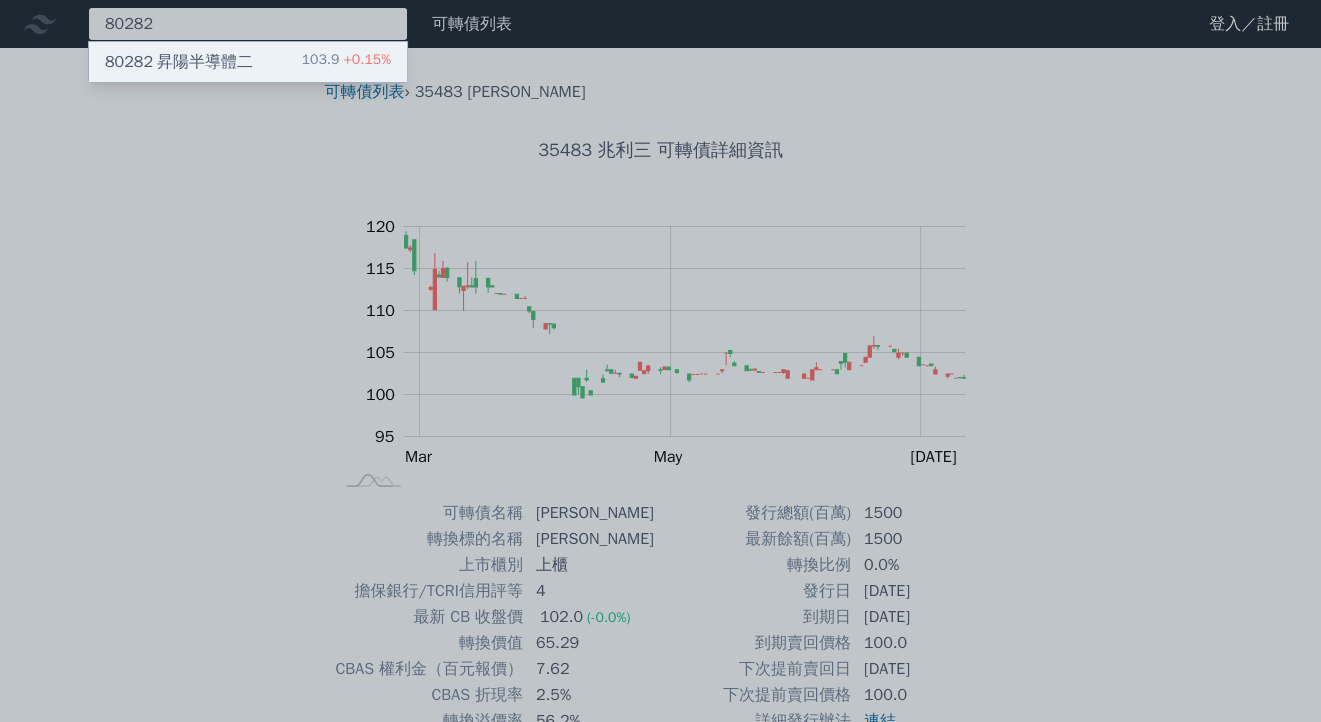 type on "80282" 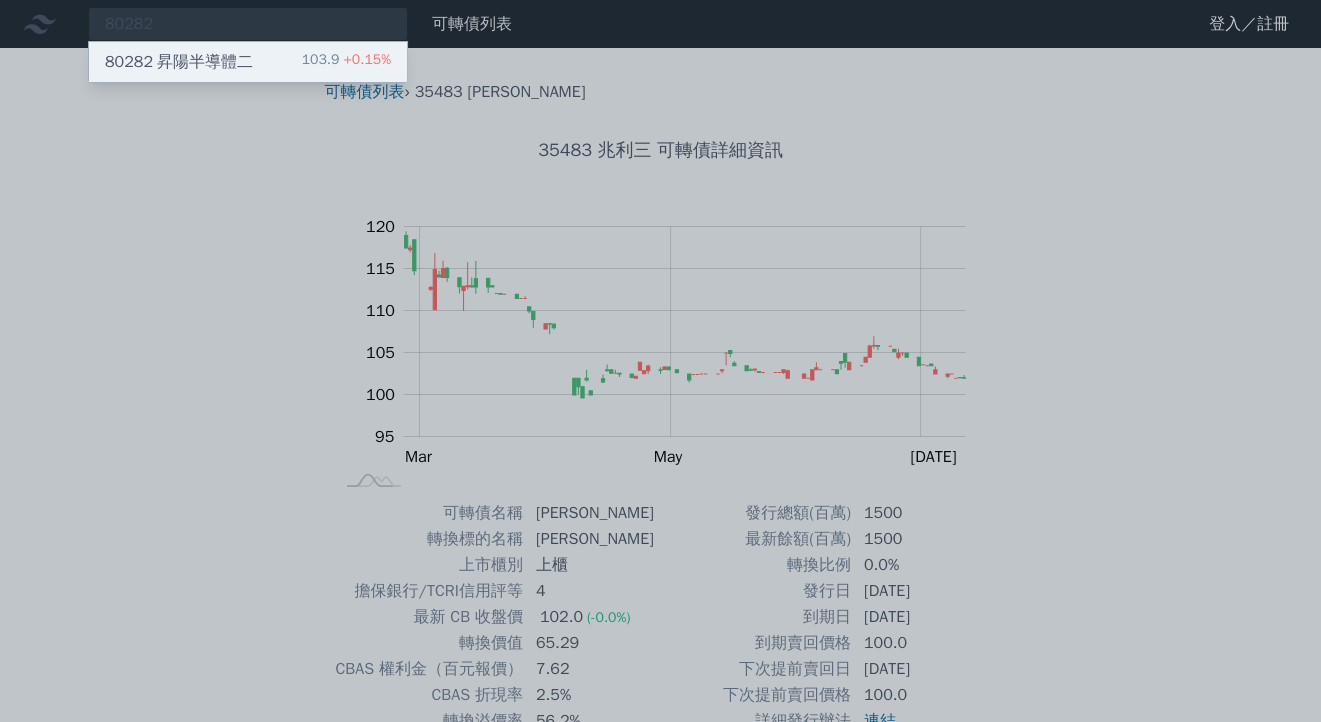 click on "80282 昇陽半導體二" at bounding box center (179, 62) 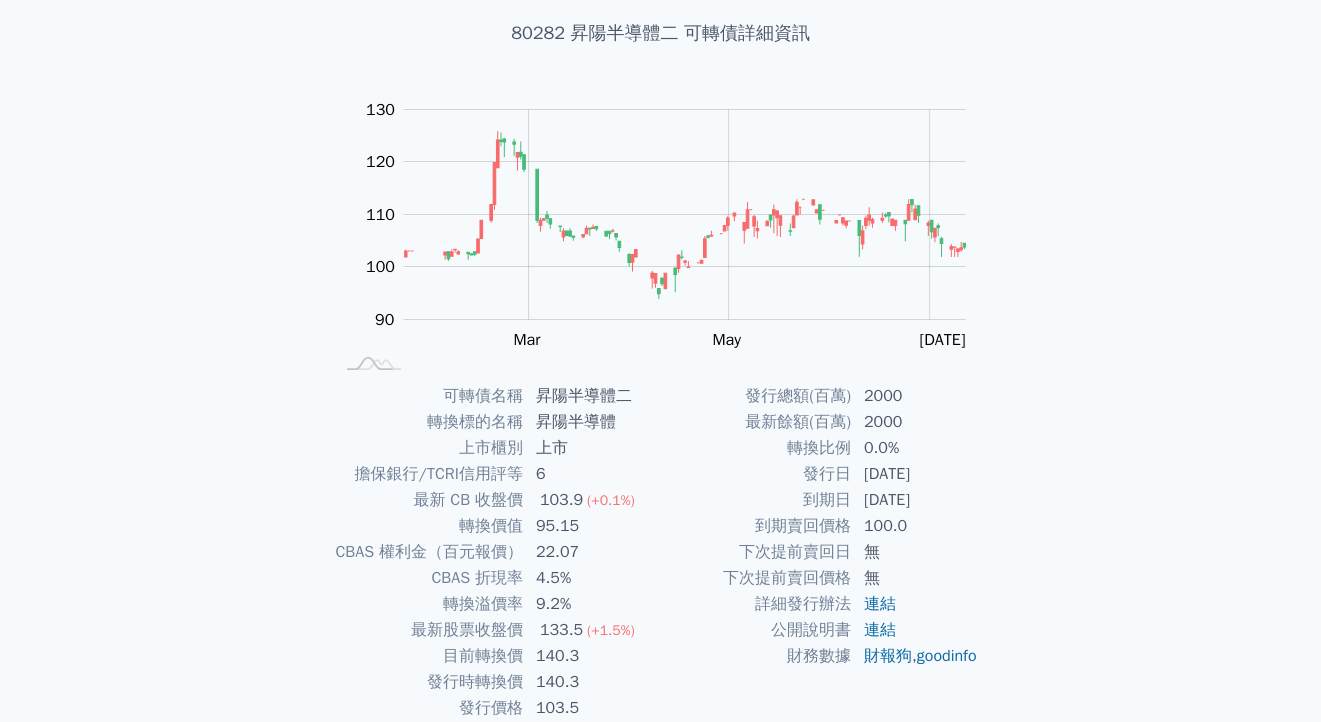 scroll, scrollTop: 0, scrollLeft: 0, axis: both 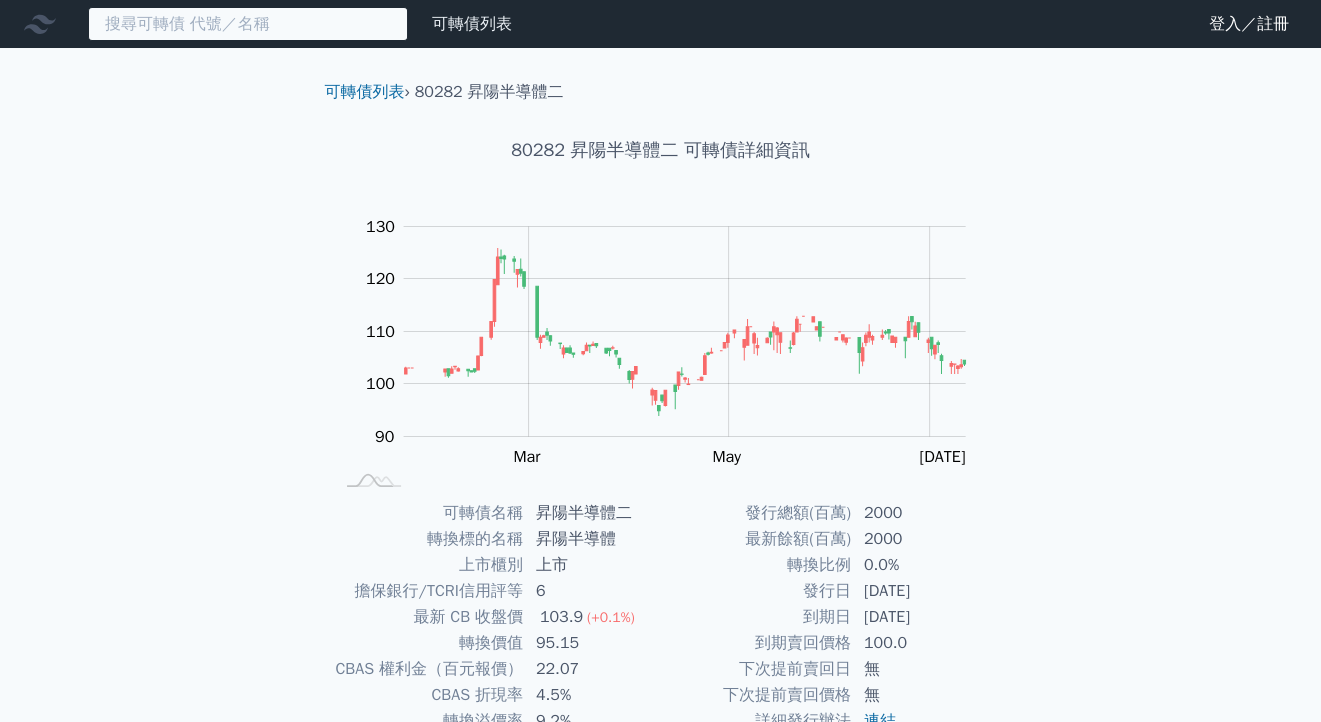 click at bounding box center (248, 24) 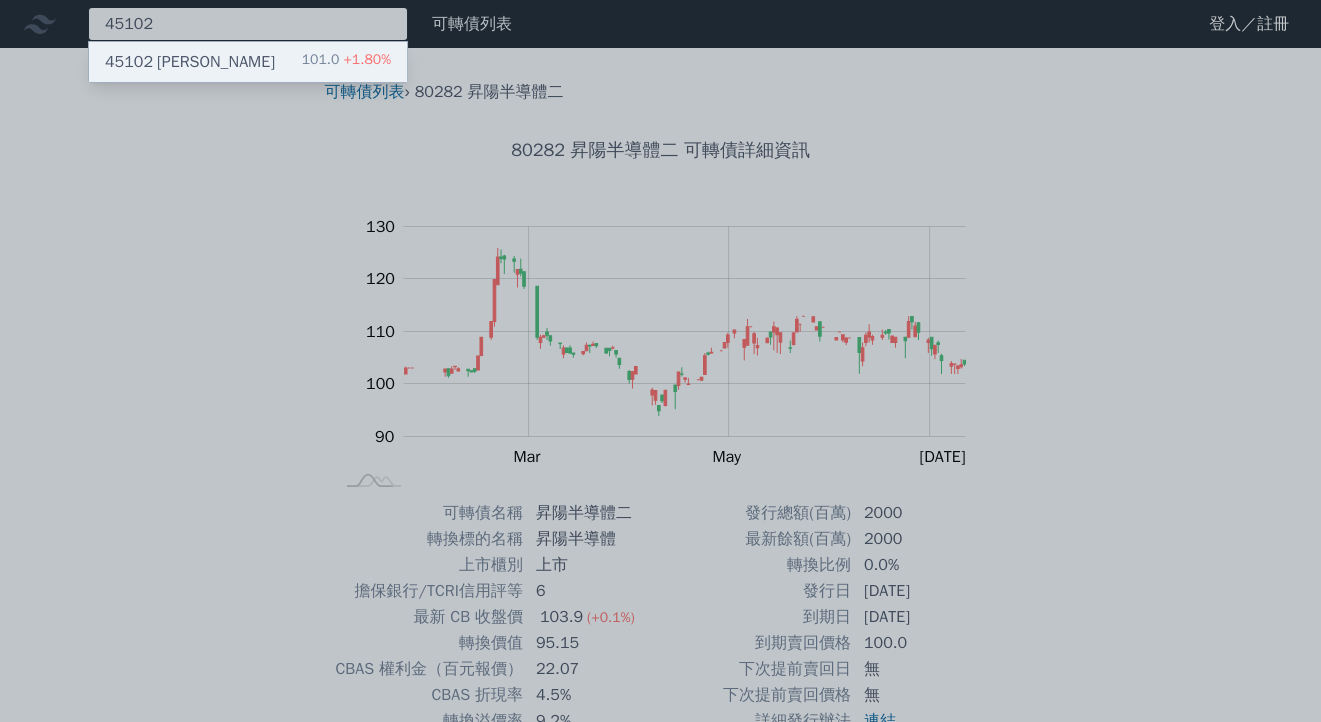 type on "45102" 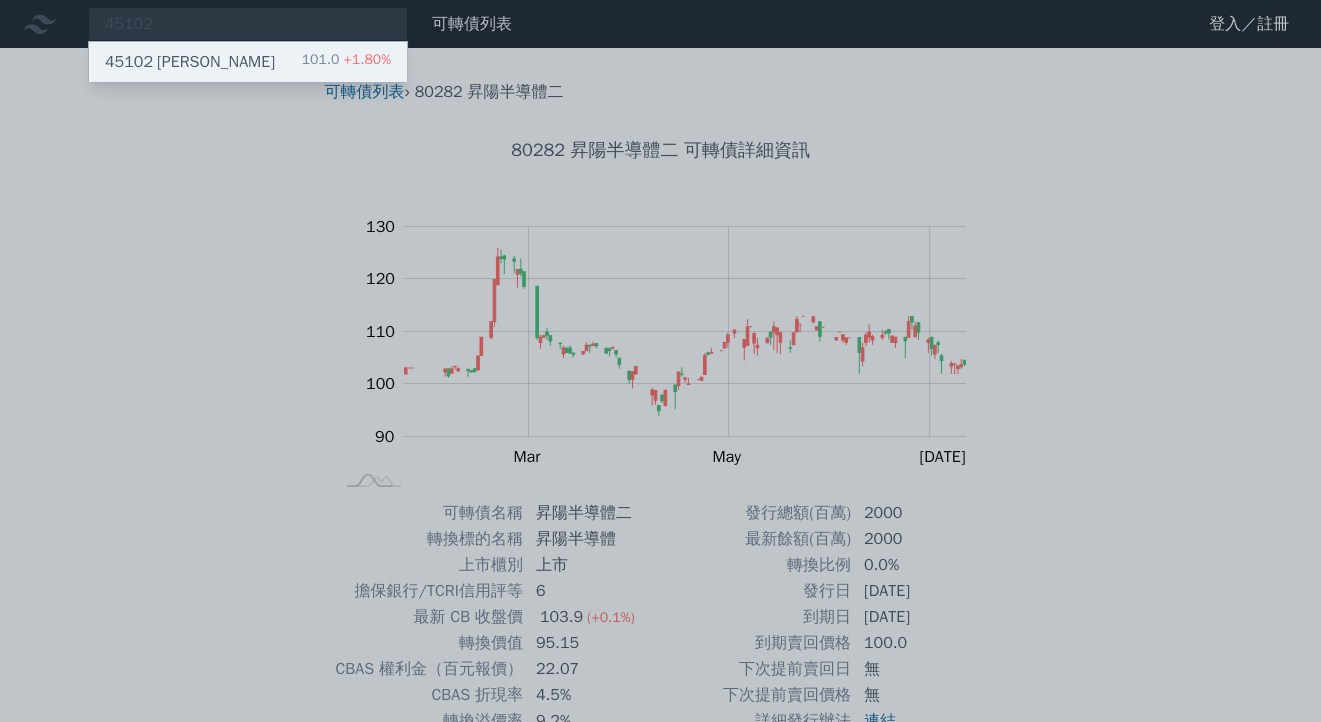 click on "45102 [PERSON_NAME]二
101.0 +1.80%" at bounding box center (248, 62) 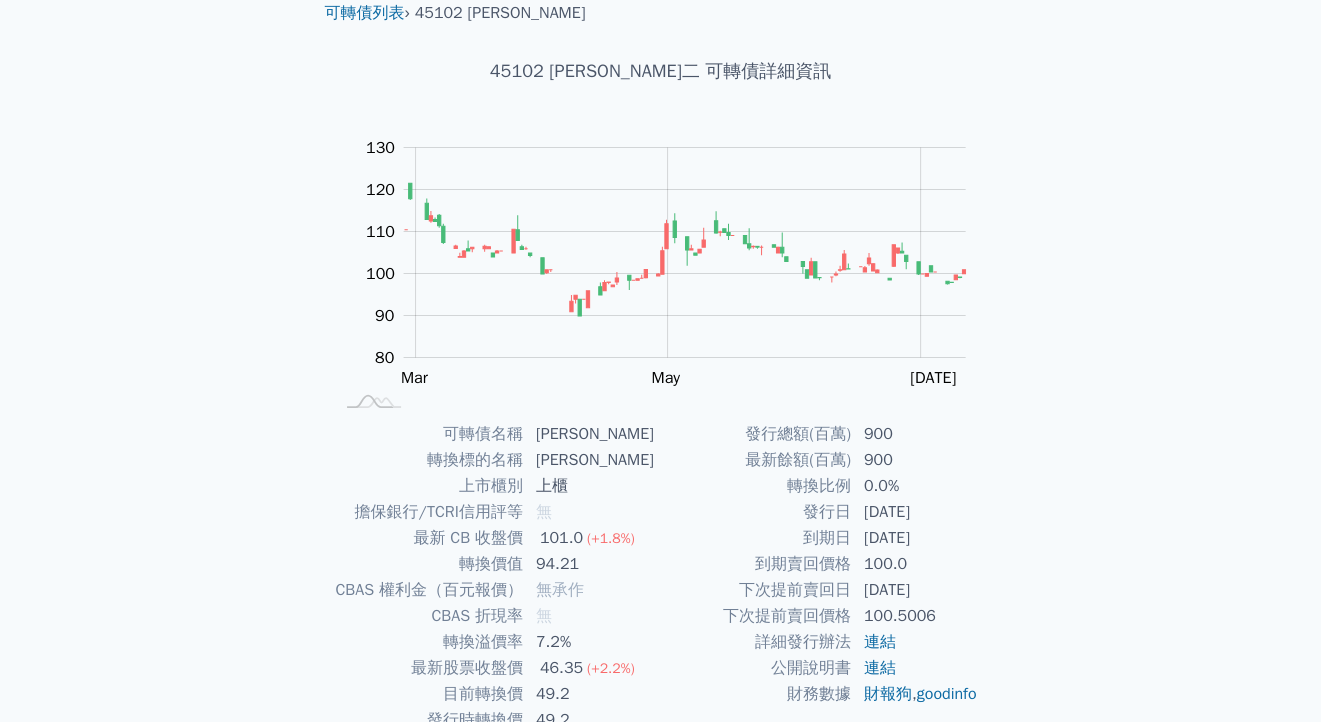 scroll, scrollTop: 0, scrollLeft: 0, axis: both 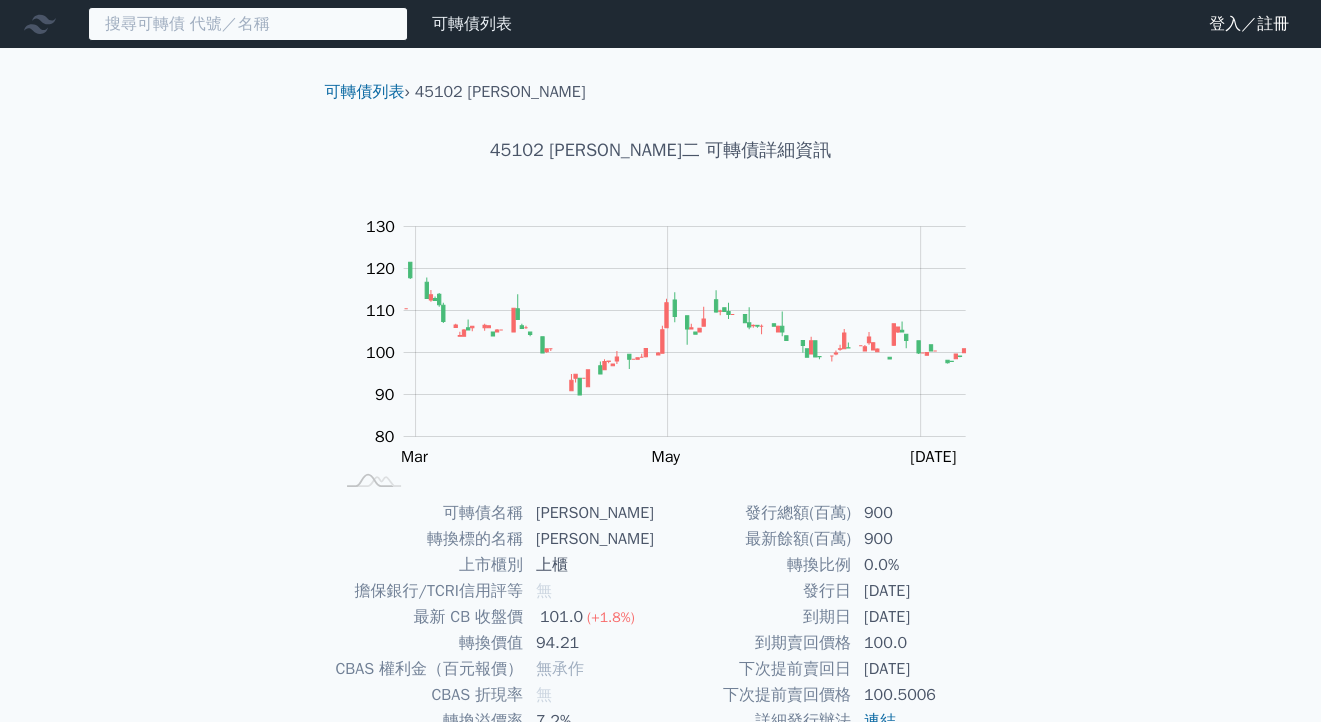click at bounding box center (248, 24) 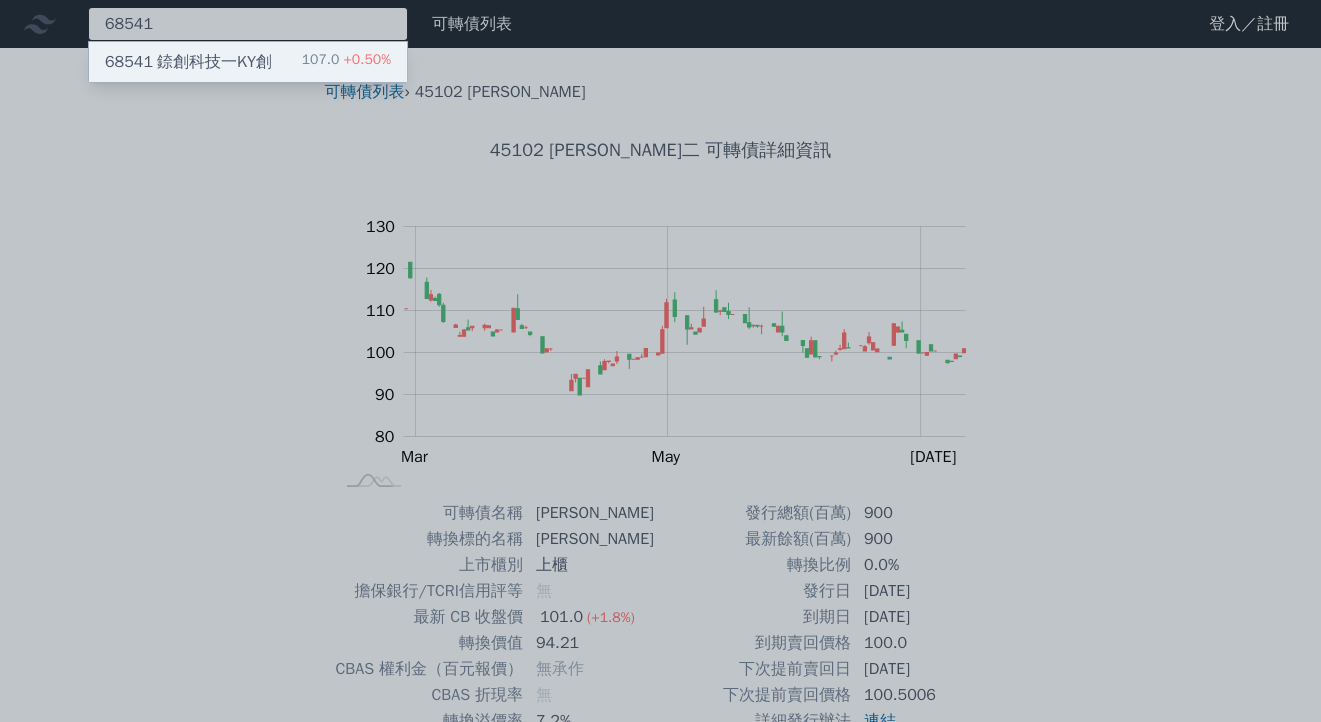 type on "68541" 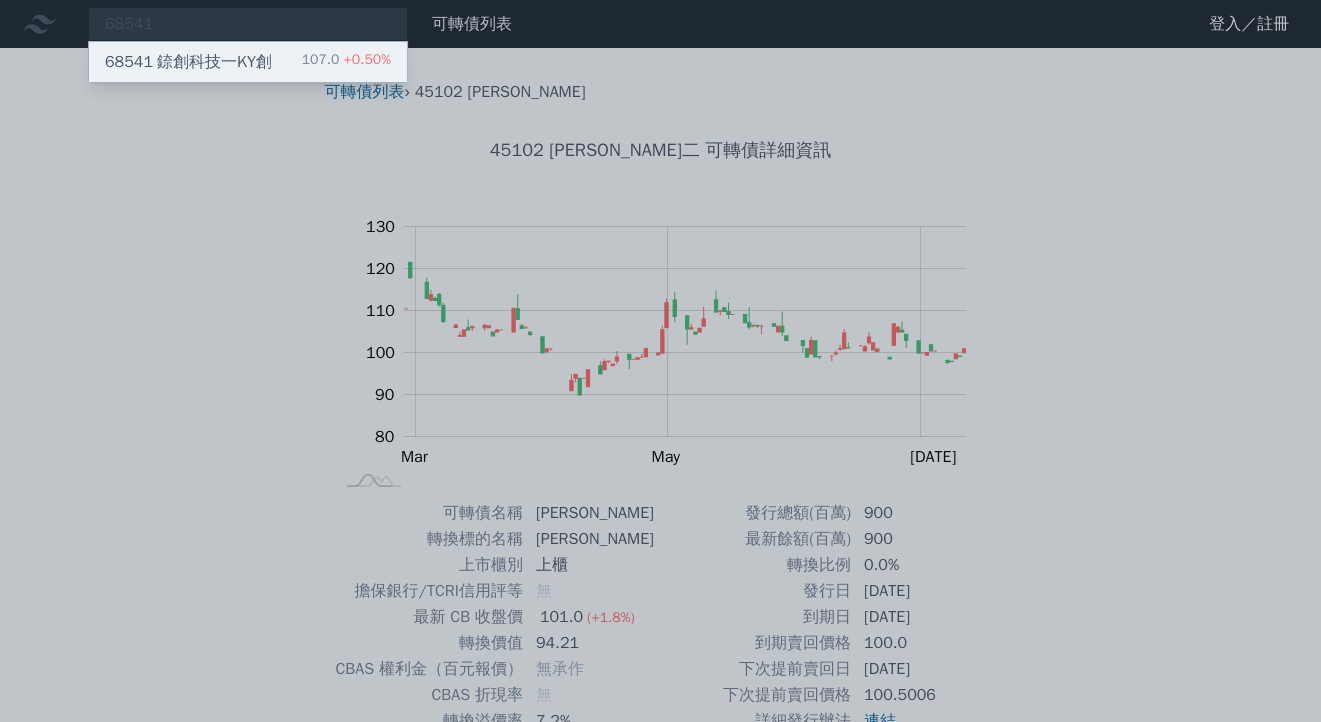 click on "68541 錼創科技一KY創" at bounding box center [188, 62] 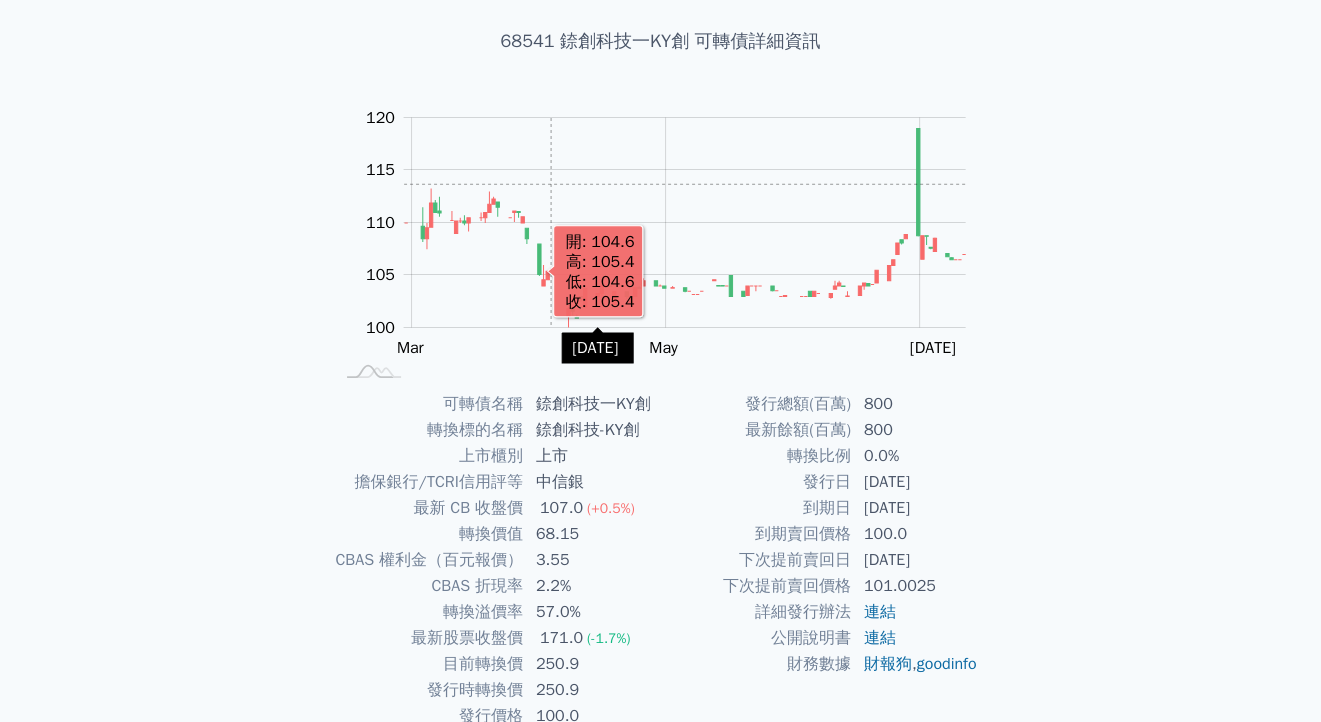 scroll, scrollTop: 0, scrollLeft: 0, axis: both 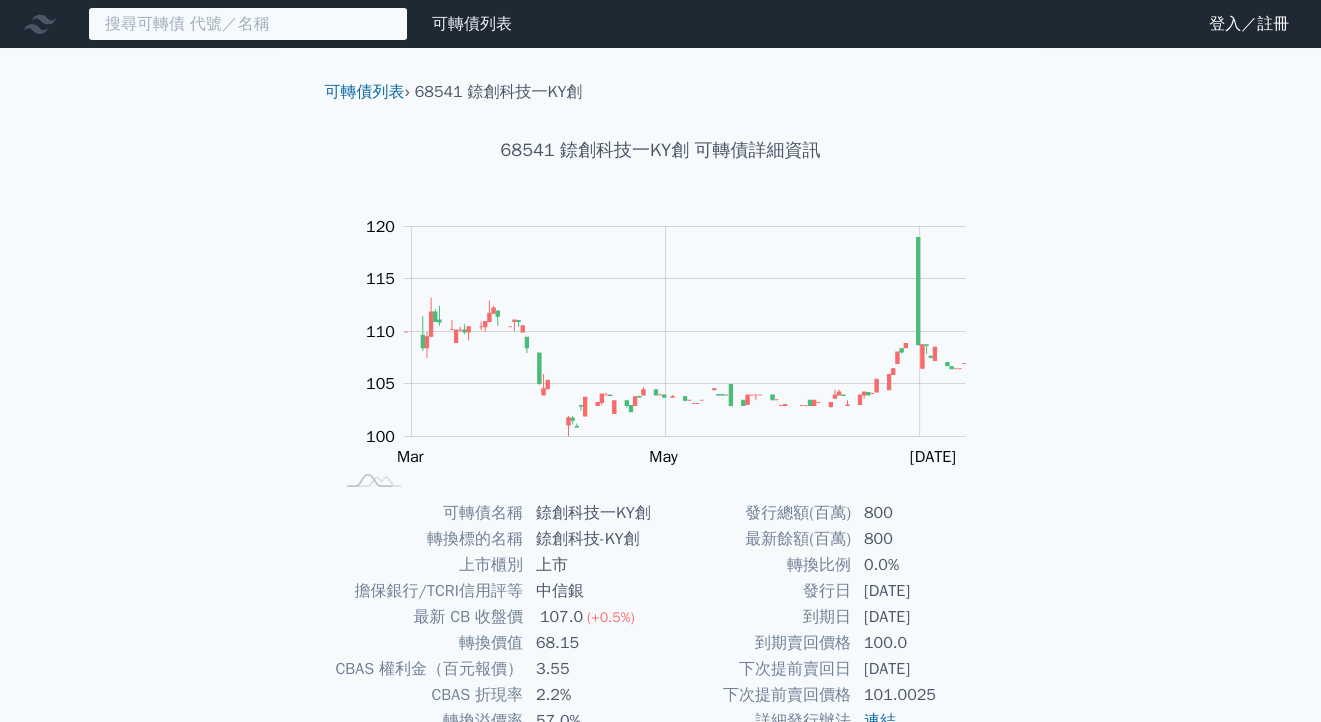 click at bounding box center (248, 24) 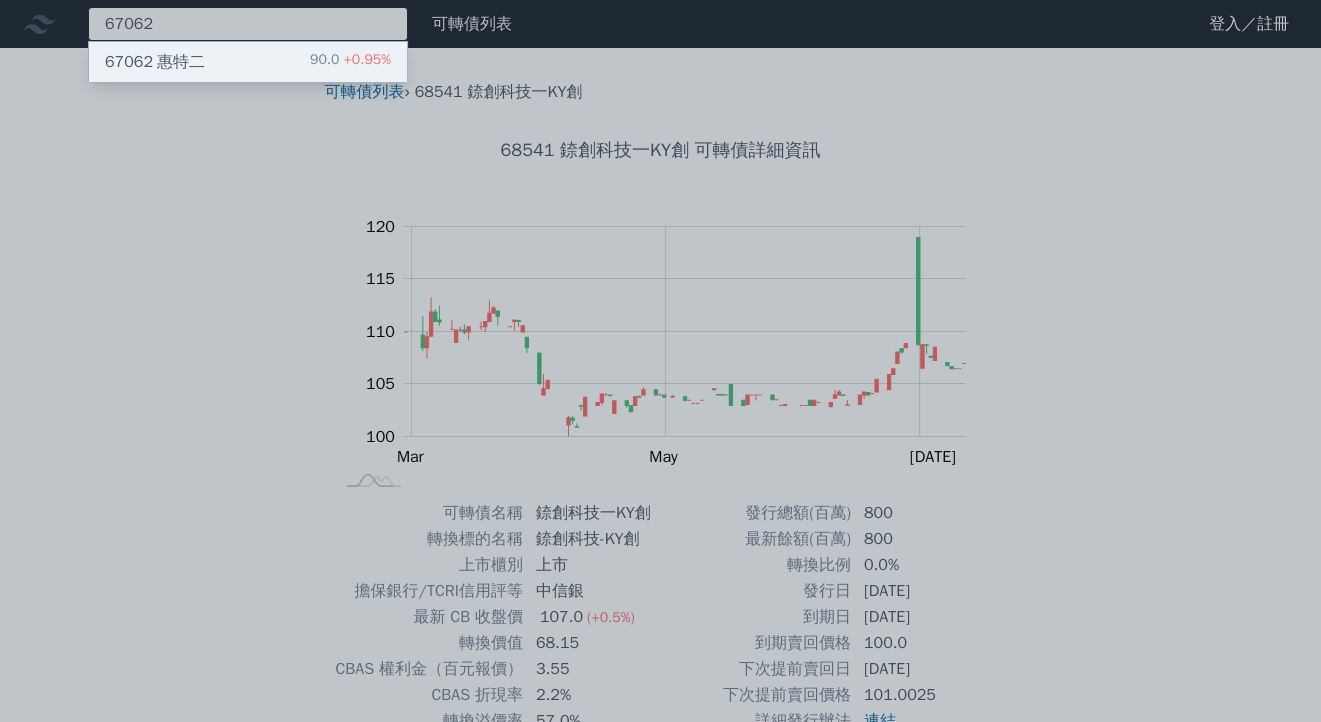 type on "67062" 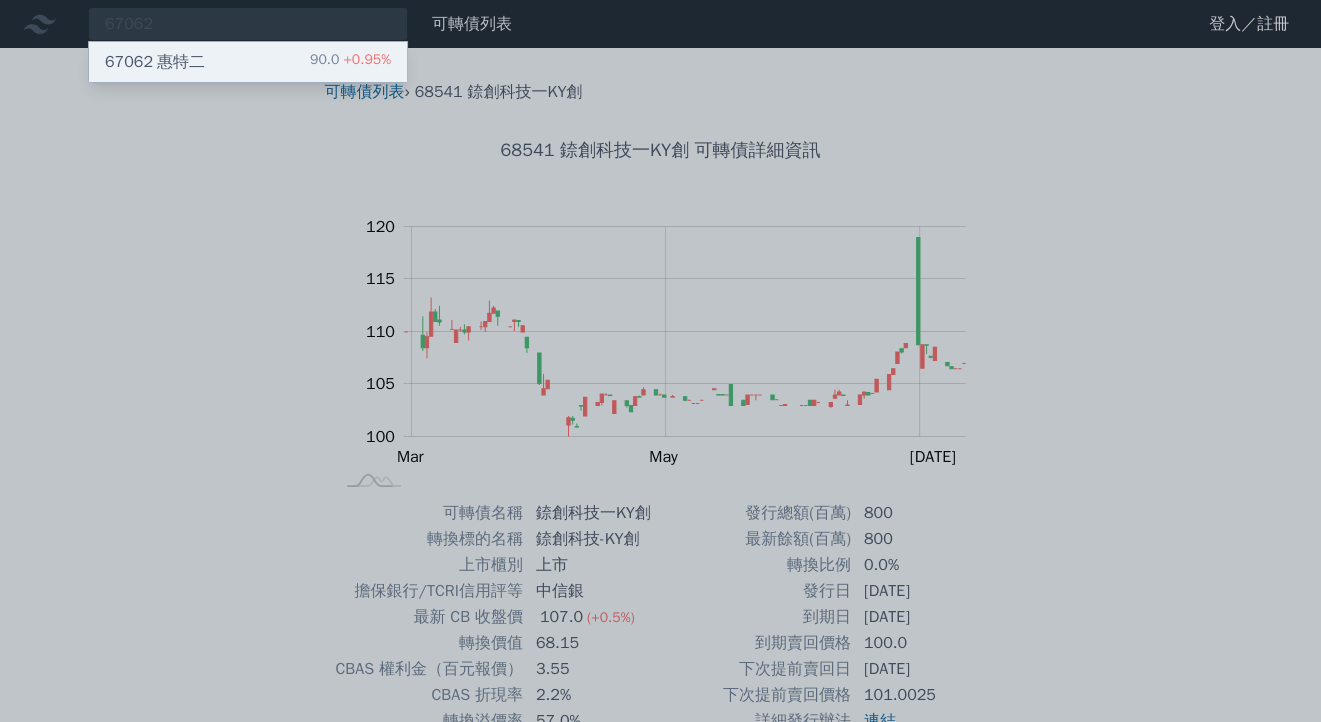 click on "67062 惠特二
90.0 +0.95%" at bounding box center [248, 62] 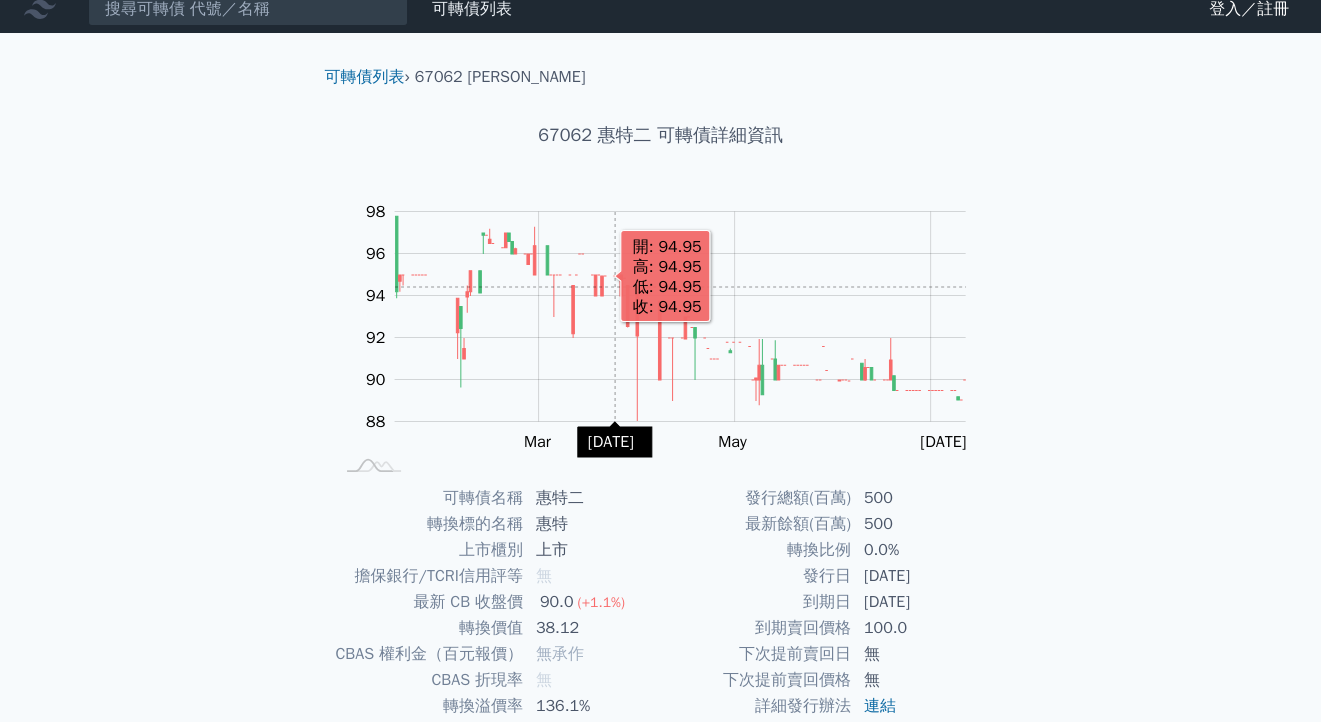 scroll, scrollTop: 200, scrollLeft: 0, axis: vertical 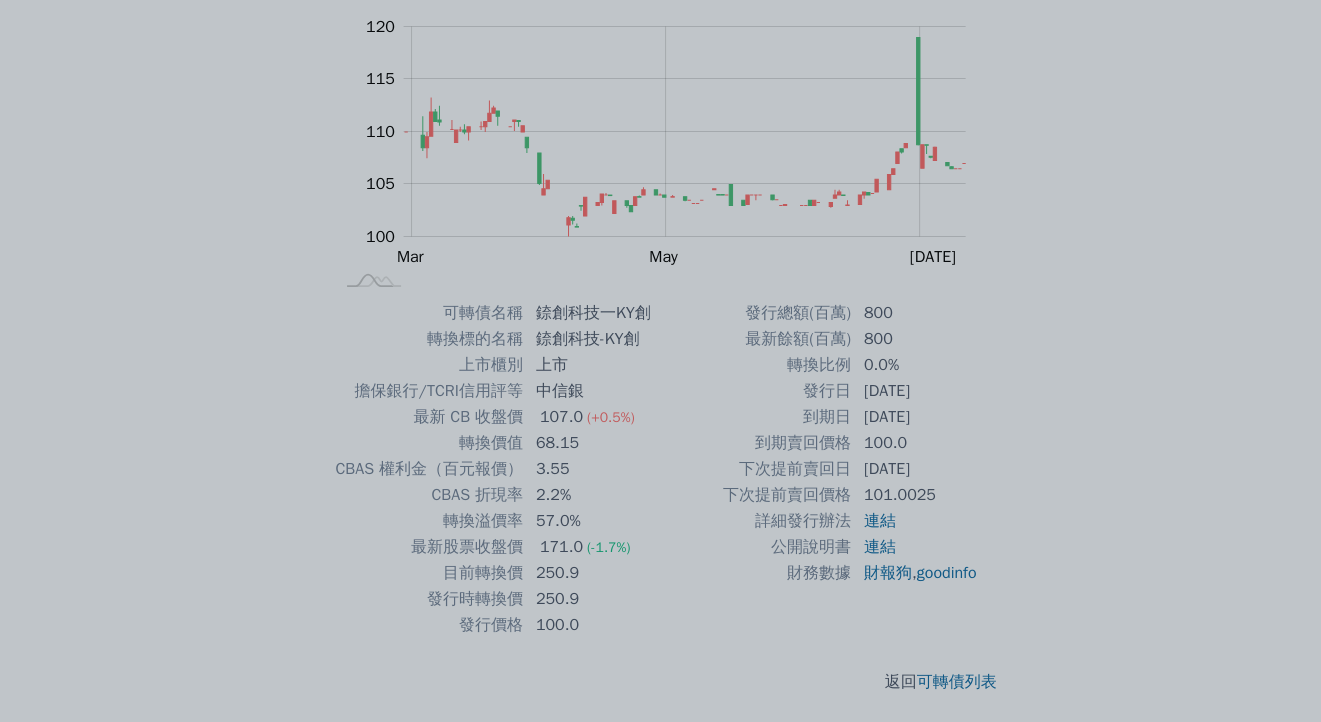 click at bounding box center [660, 361] 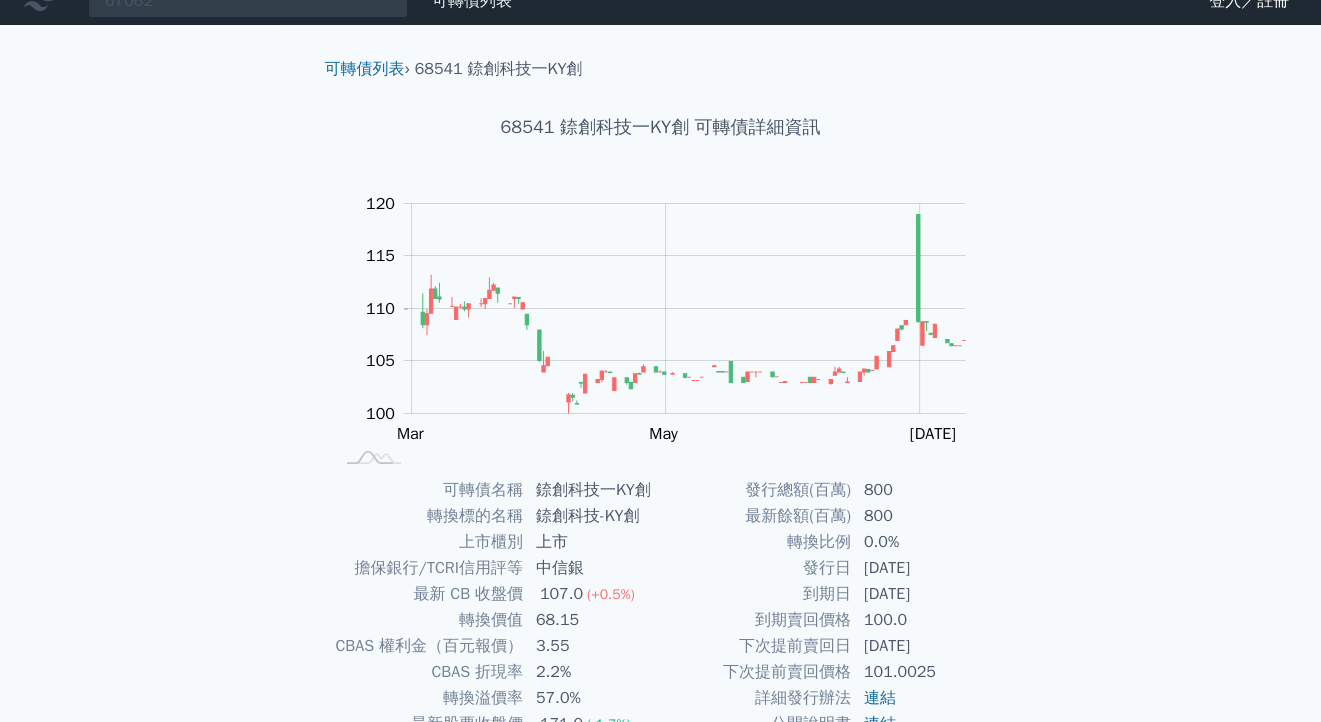 scroll, scrollTop: 0, scrollLeft: 0, axis: both 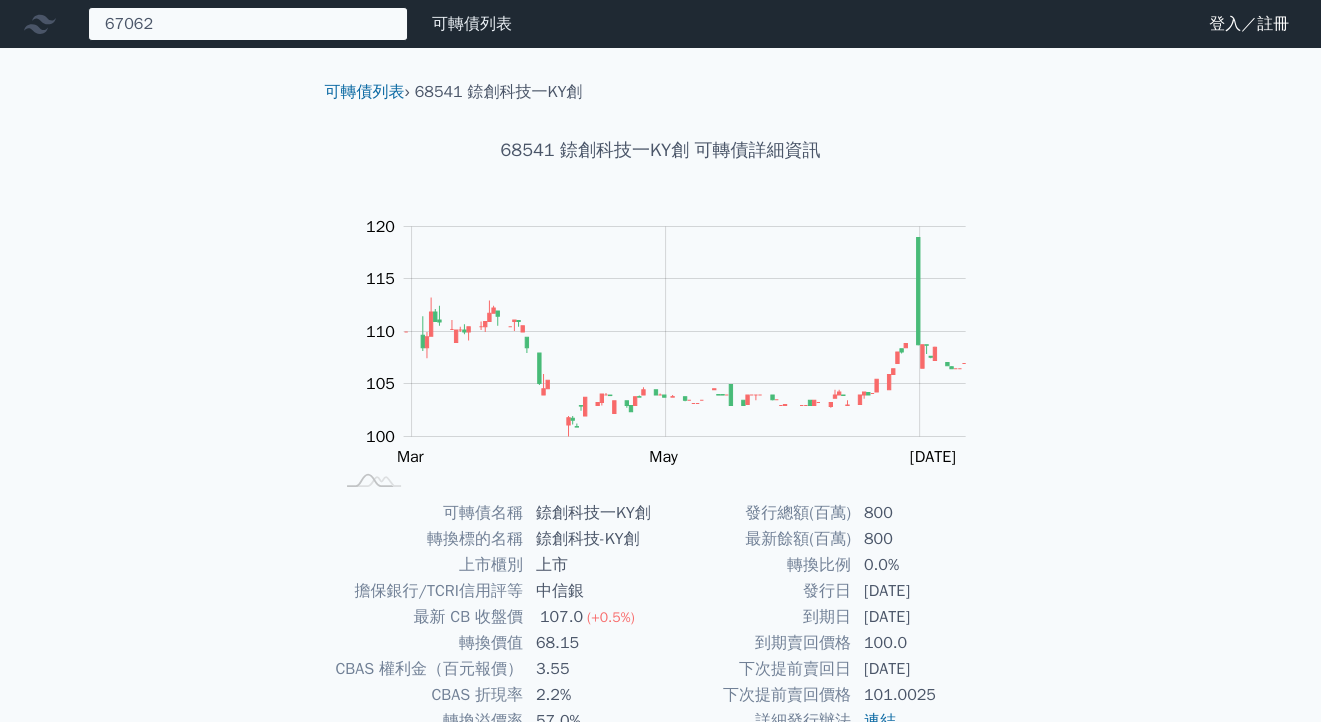 click on "67062
67062 惠特二
90.0 +0.95%" at bounding box center [248, 24] 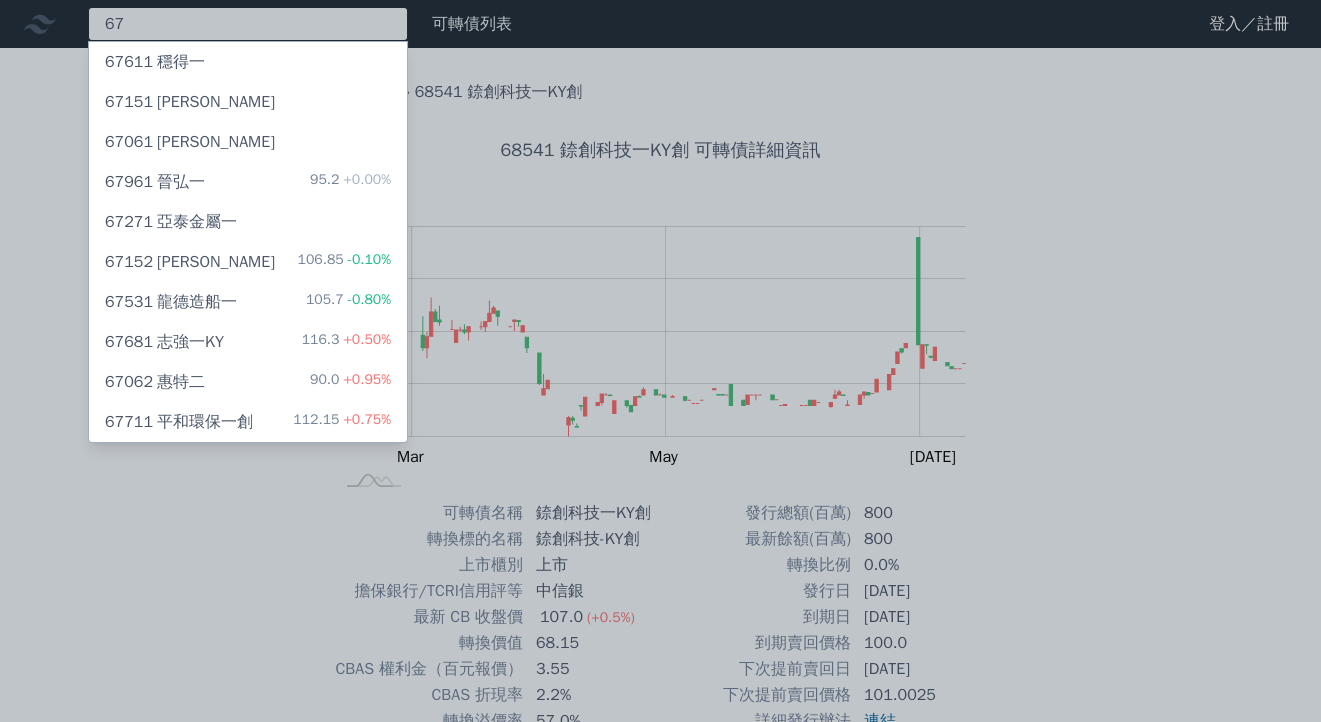 type on "6" 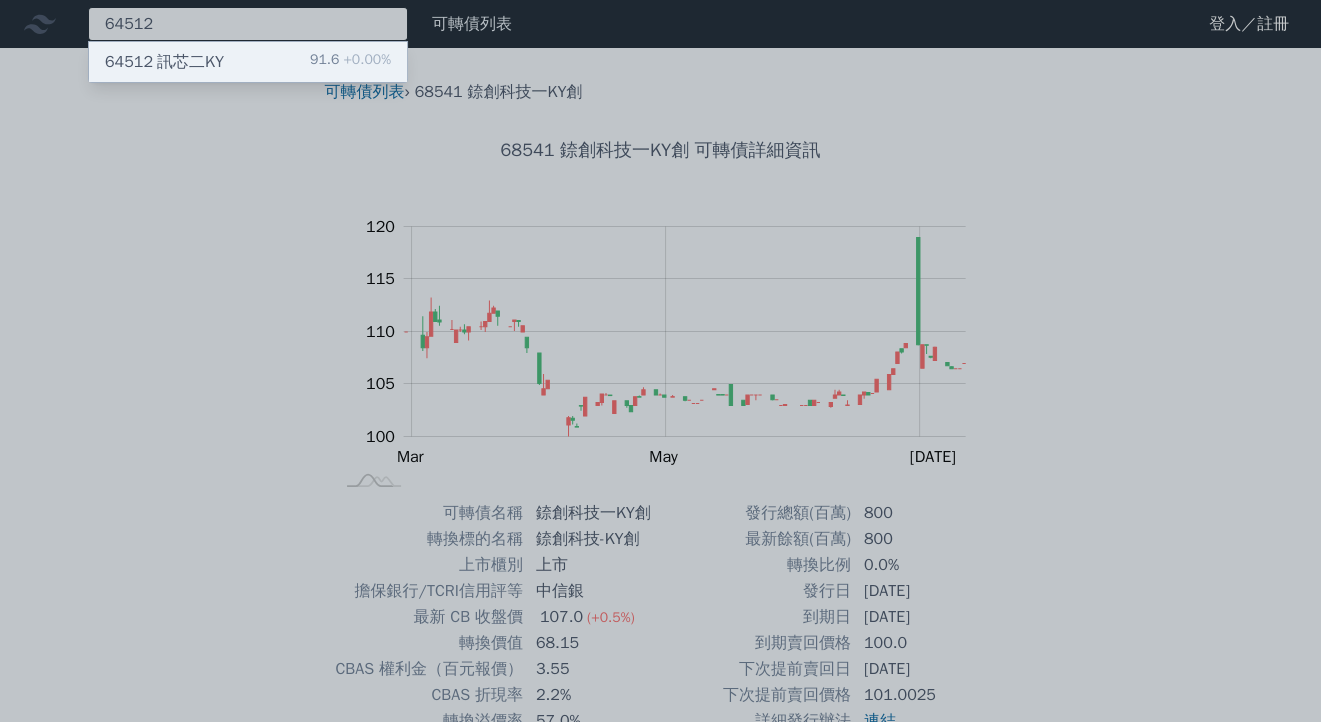 type on "64512" 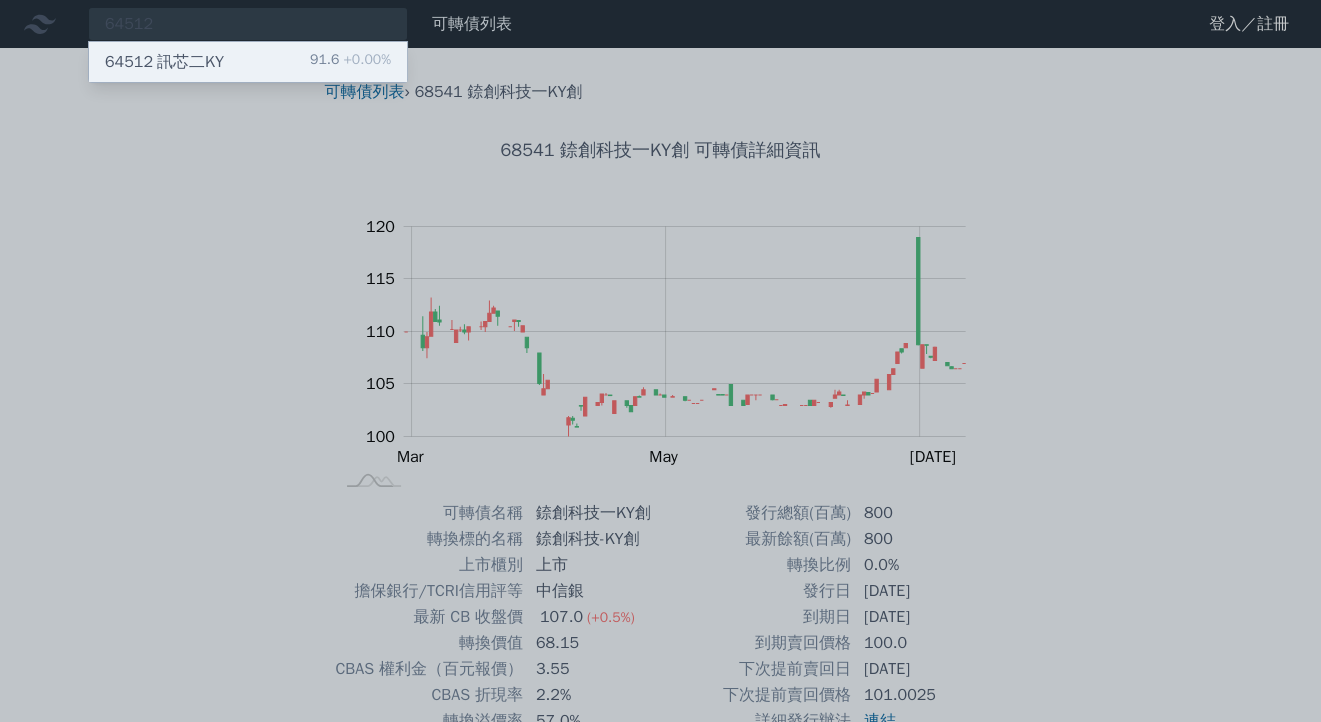 click on "64512 訊芯二KY" at bounding box center [164, 62] 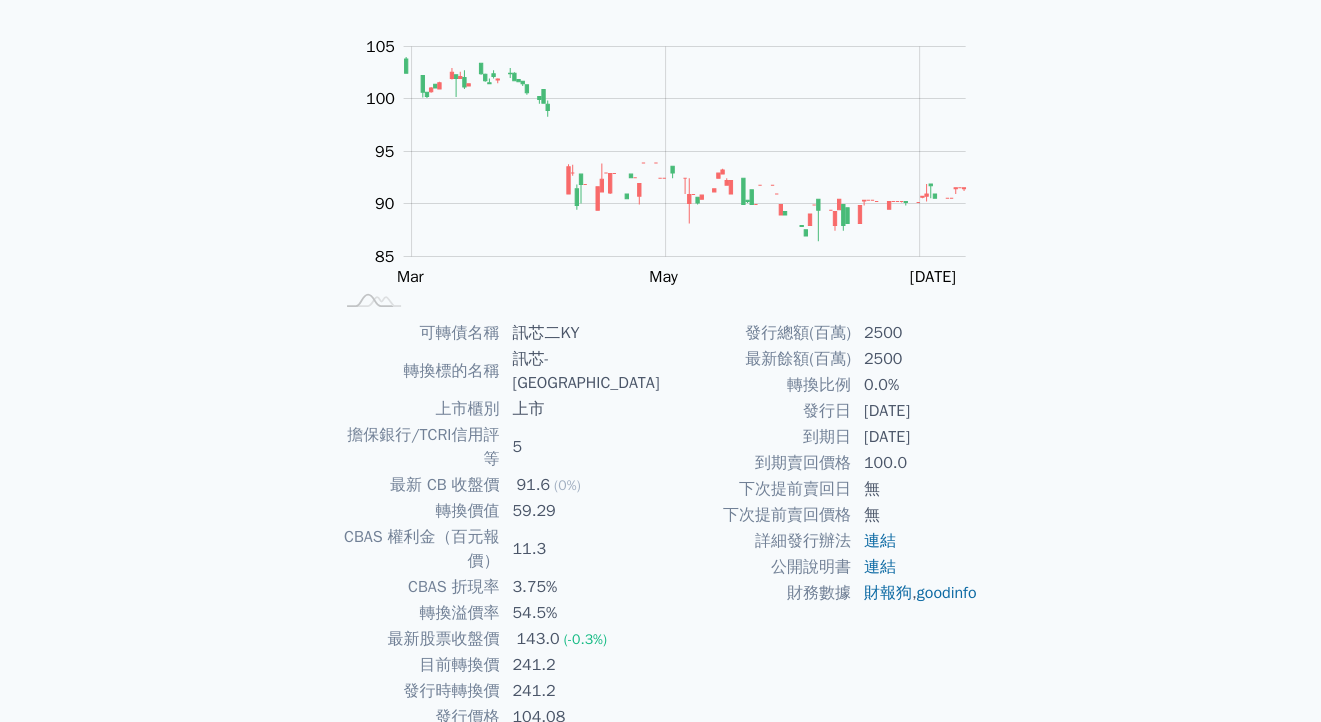 scroll, scrollTop: 0, scrollLeft: 0, axis: both 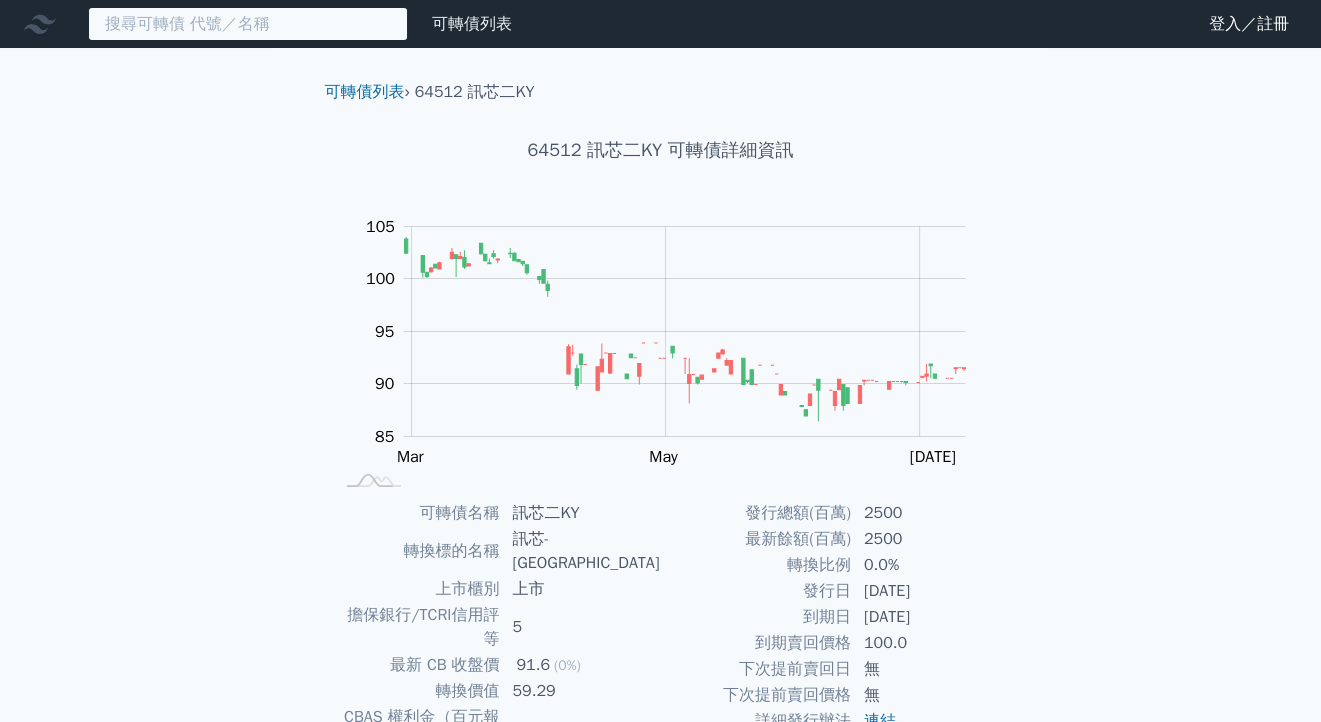 click at bounding box center [248, 24] 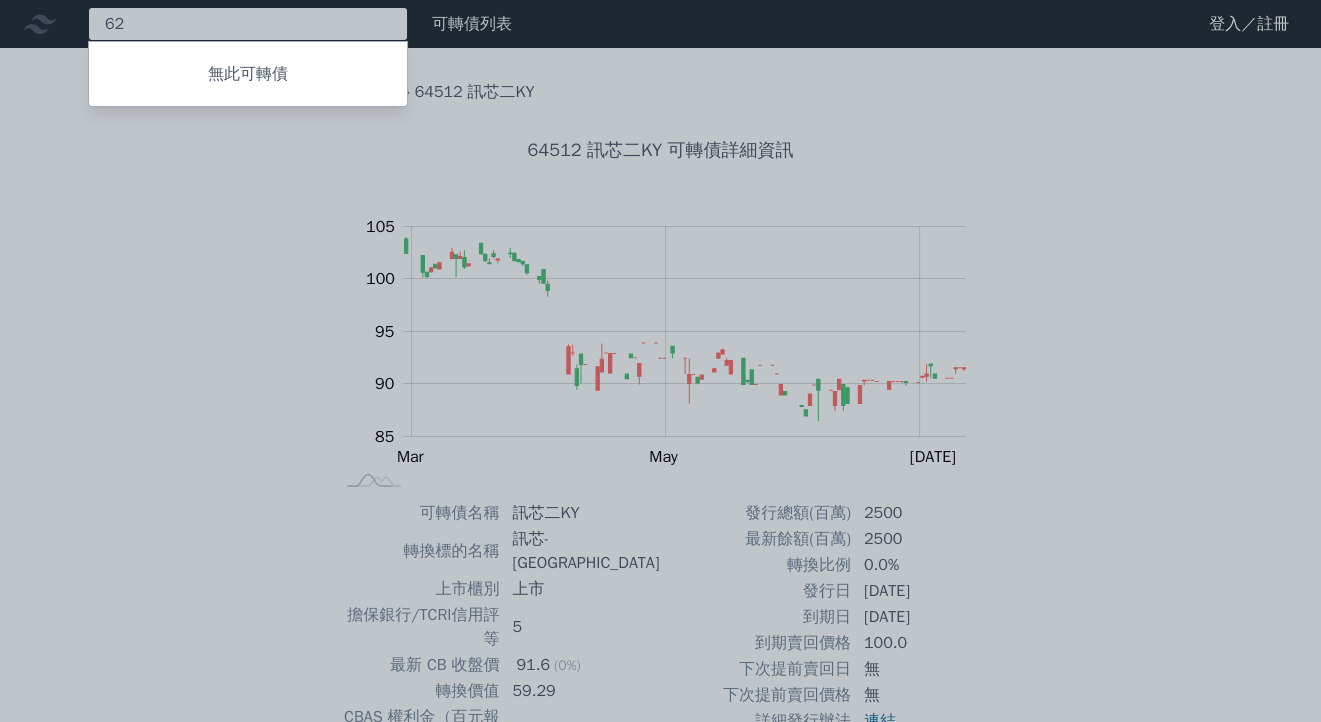 type on "6" 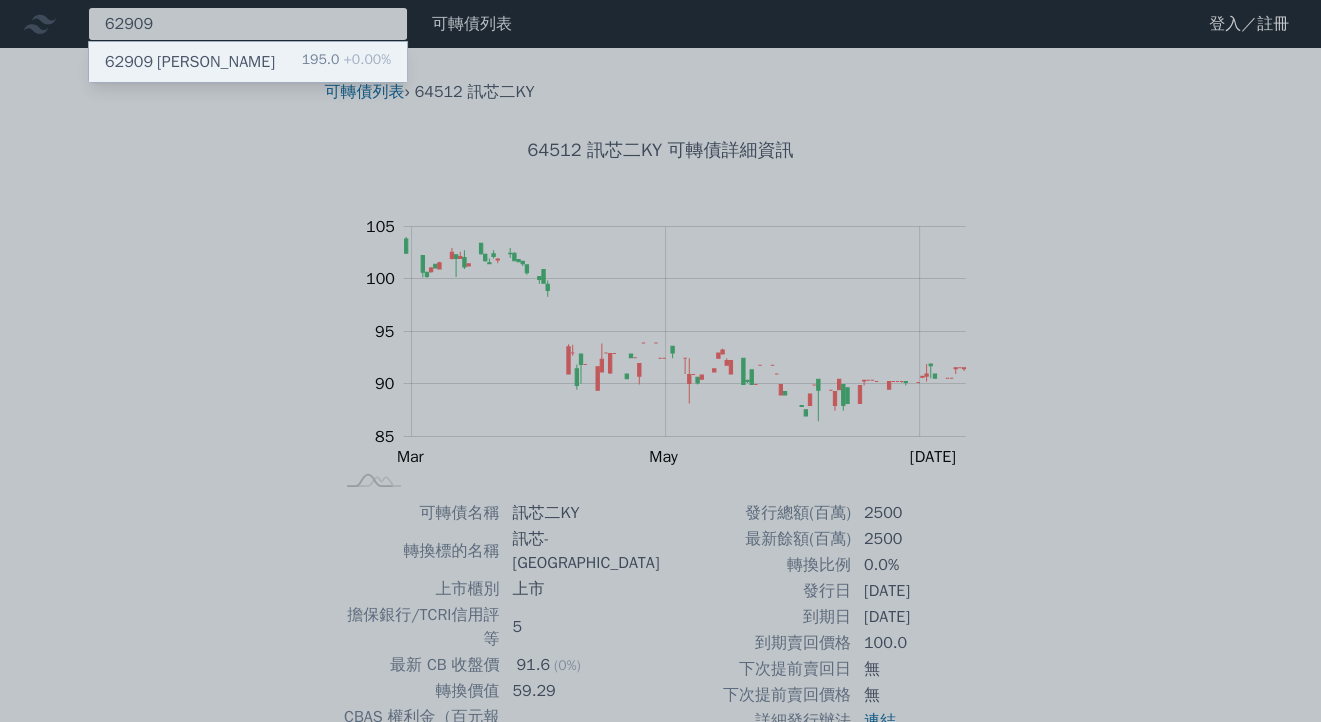 type on "62909" 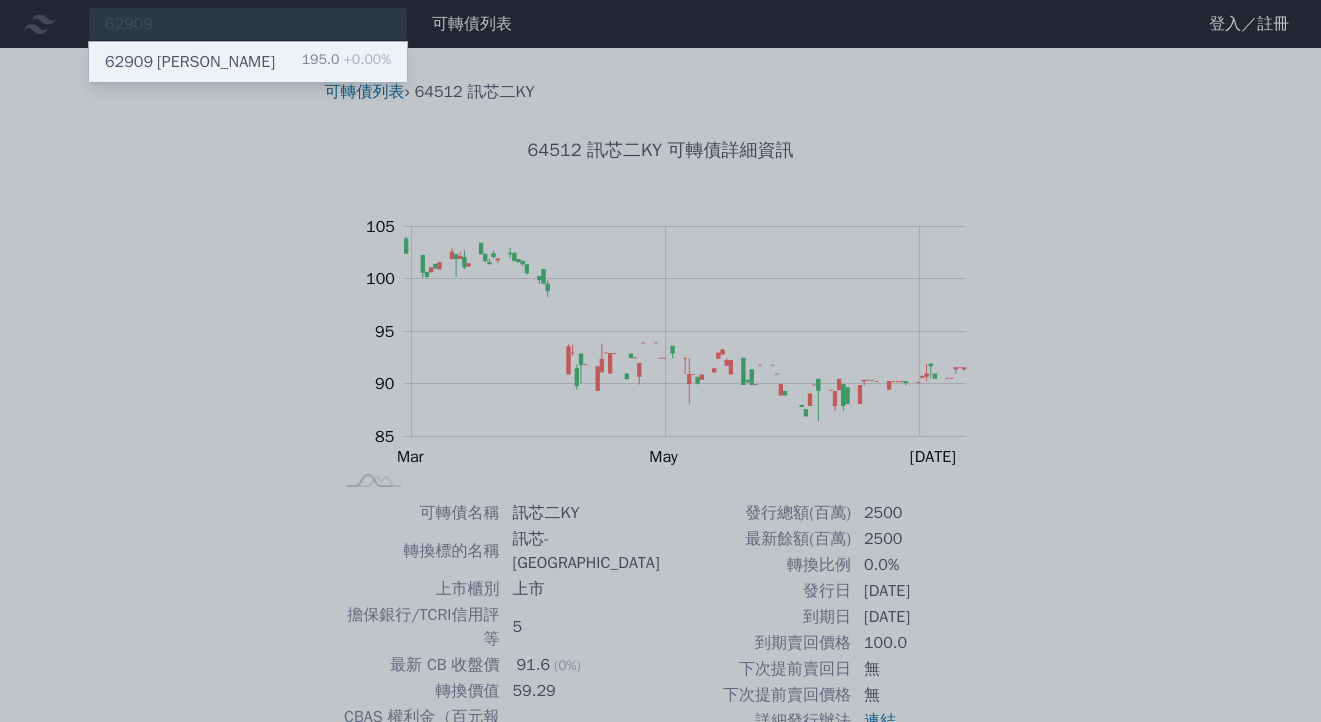 click on "62909 良維九
195.0 +0.00%" at bounding box center [248, 62] 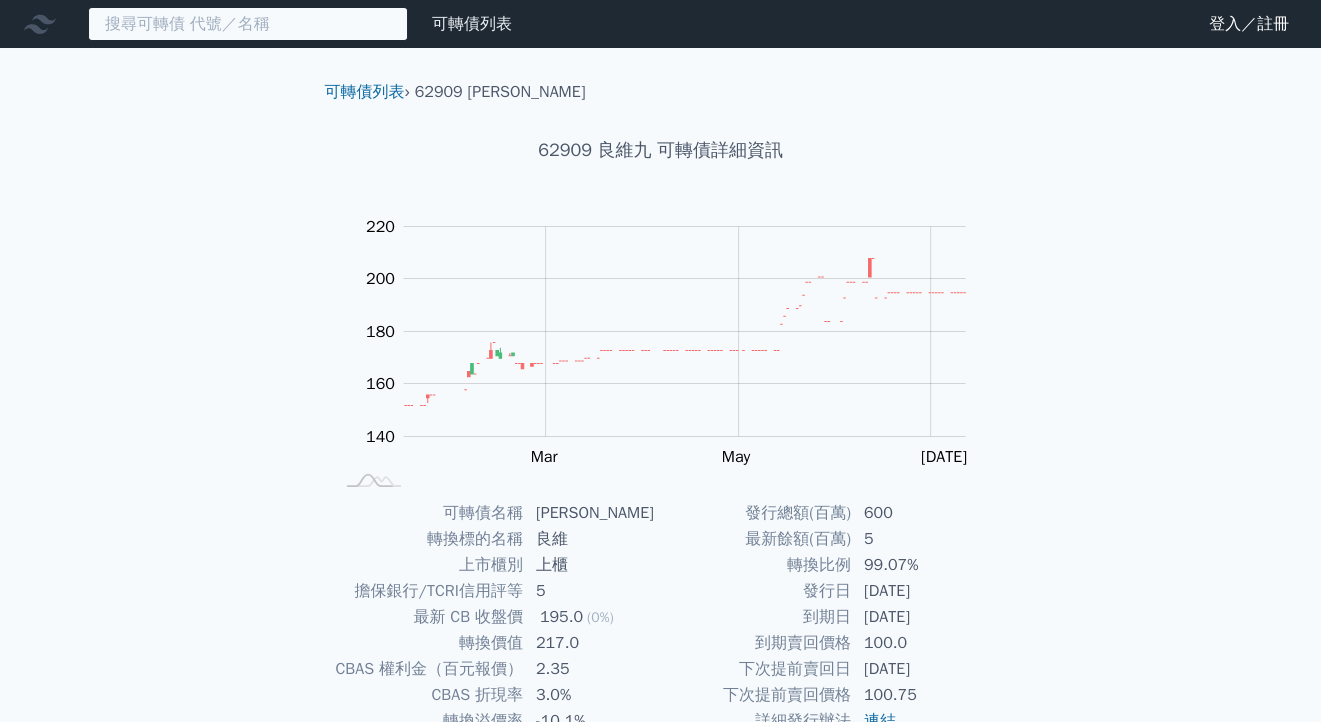 click at bounding box center (248, 24) 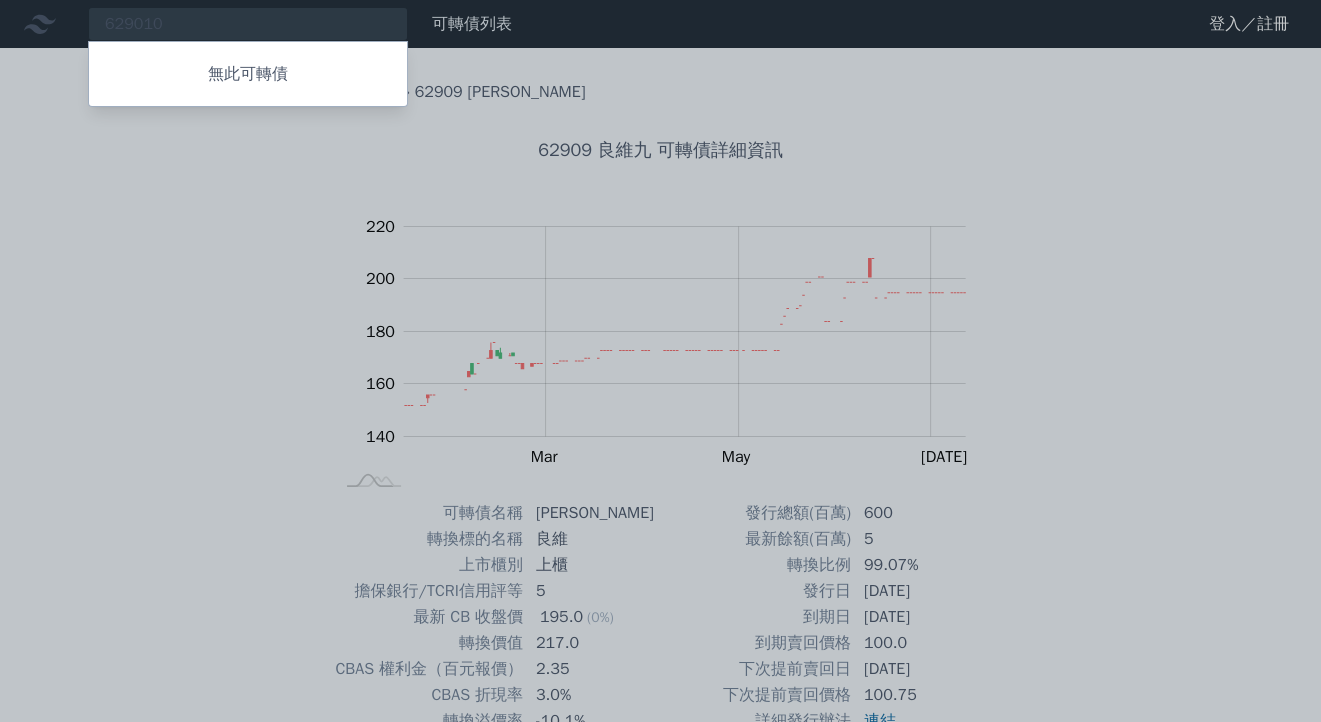 click at bounding box center (660, 361) 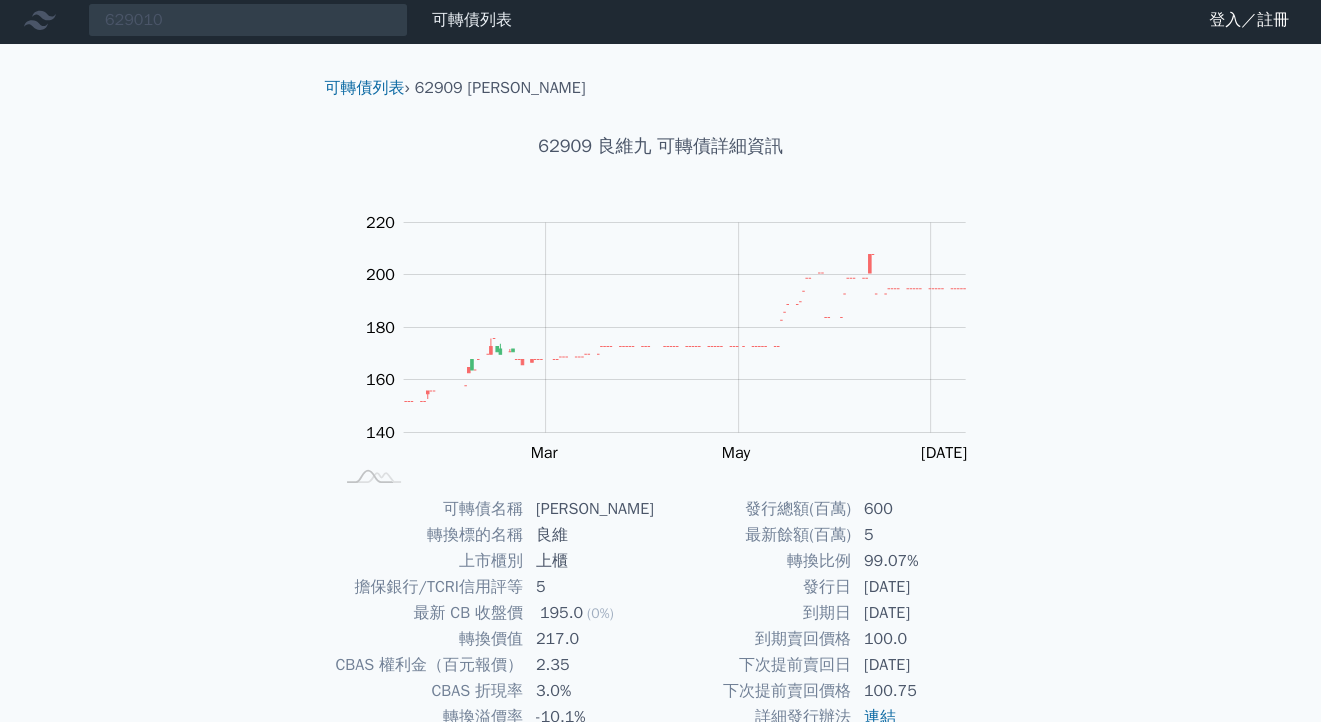 scroll, scrollTop: 0, scrollLeft: 0, axis: both 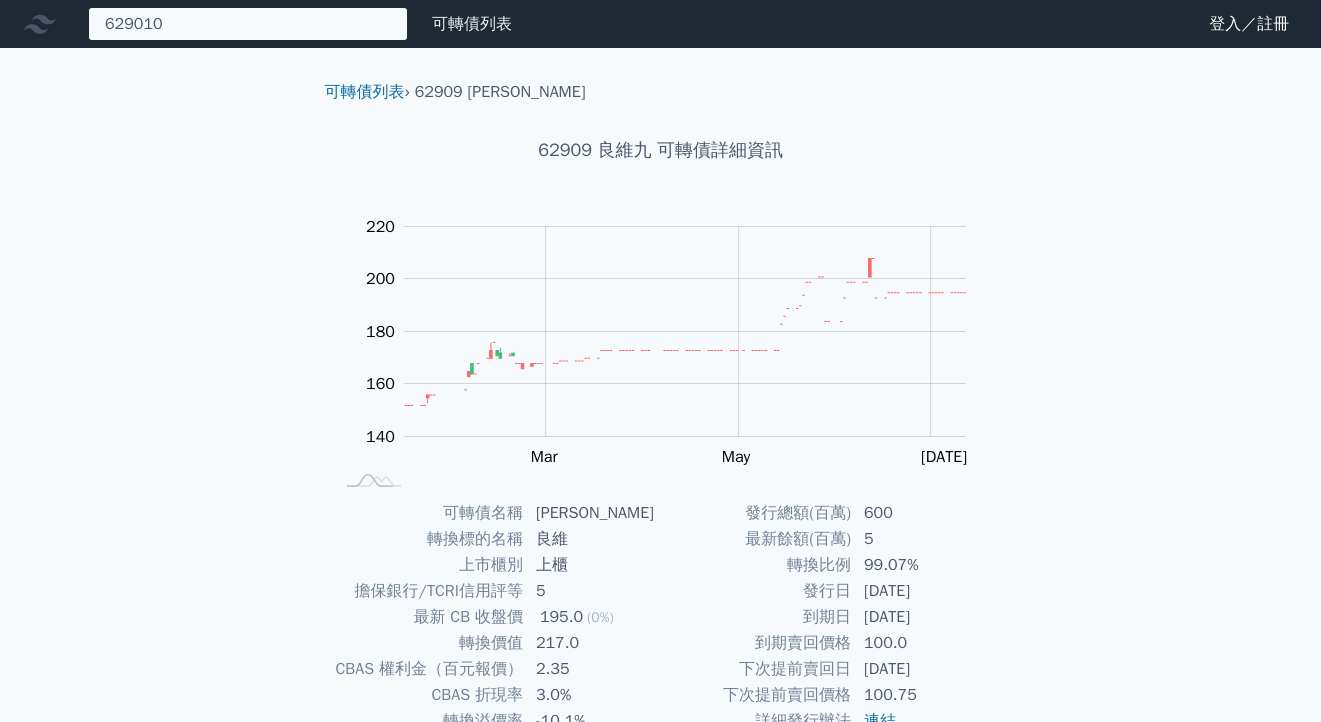 click on "629010
無此可轉債" at bounding box center [248, 24] 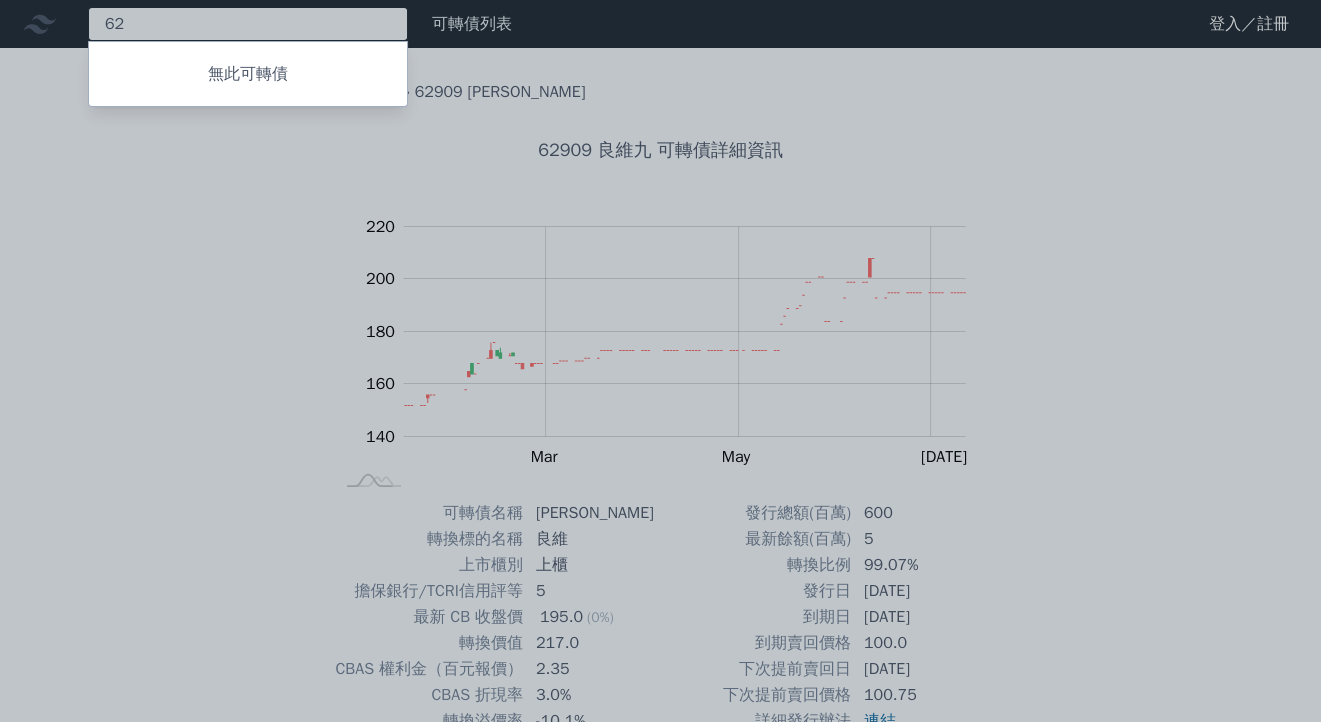 type on "6" 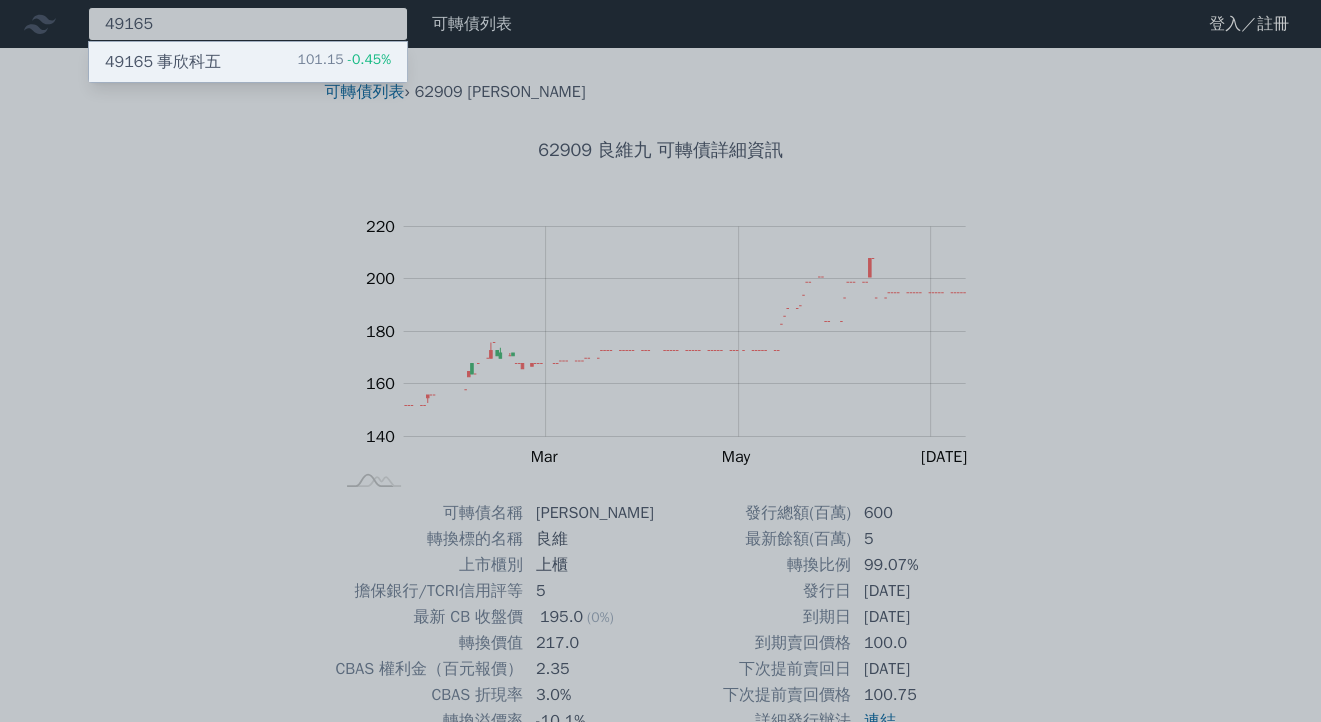 type on "49165" 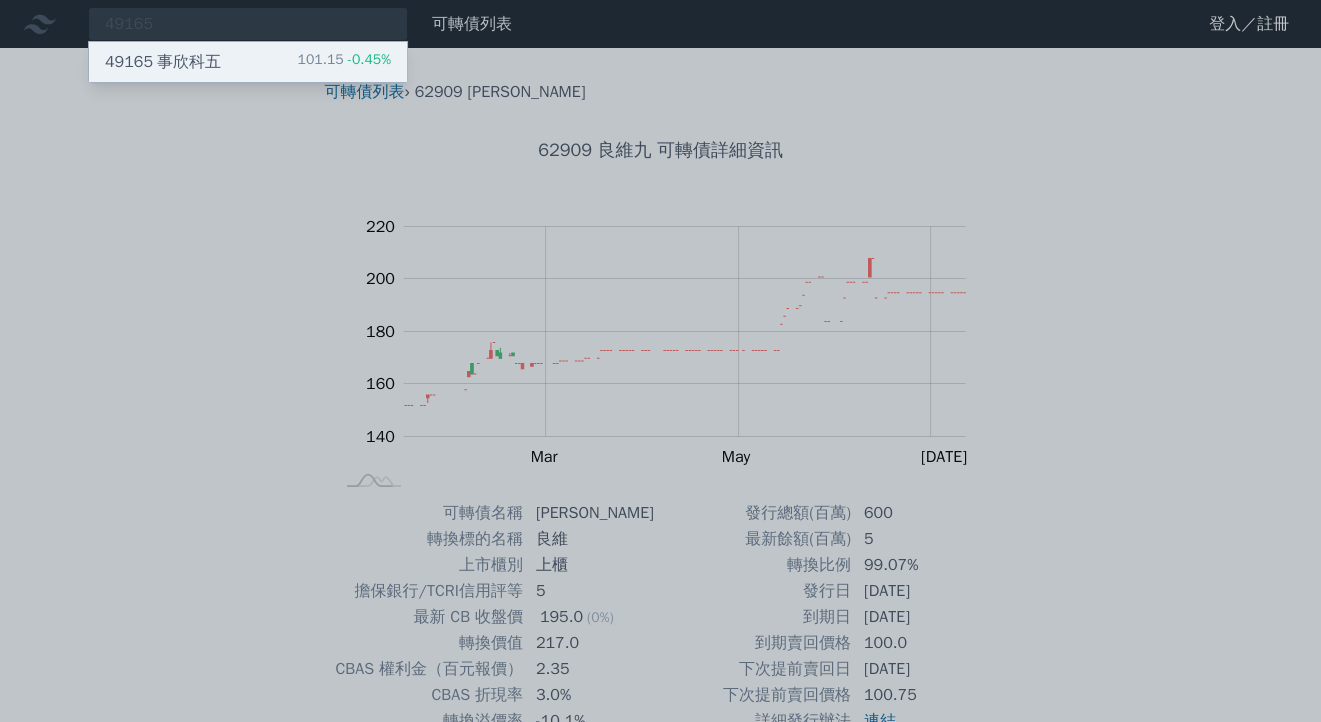 click on "49165 事欣科五
101.15 -0.45%" at bounding box center [248, 62] 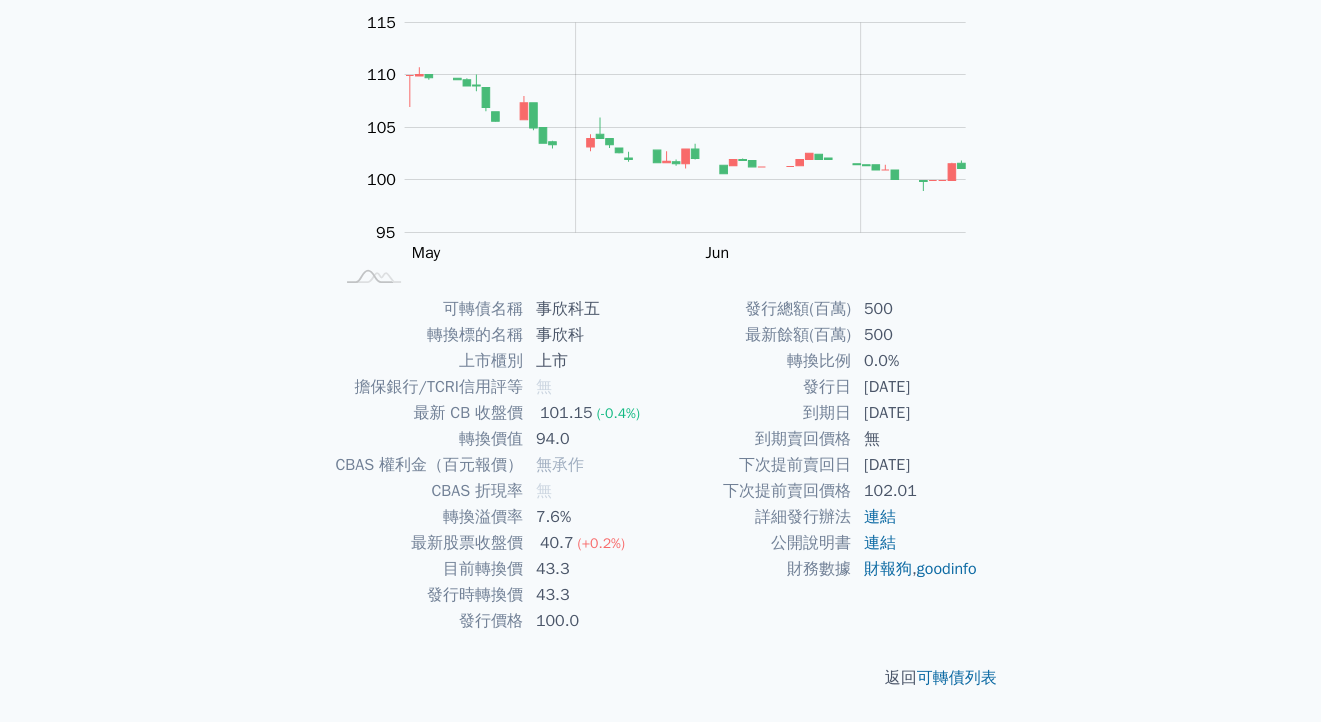 scroll, scrollTop: 0, scrollLeft: 0, axis: both 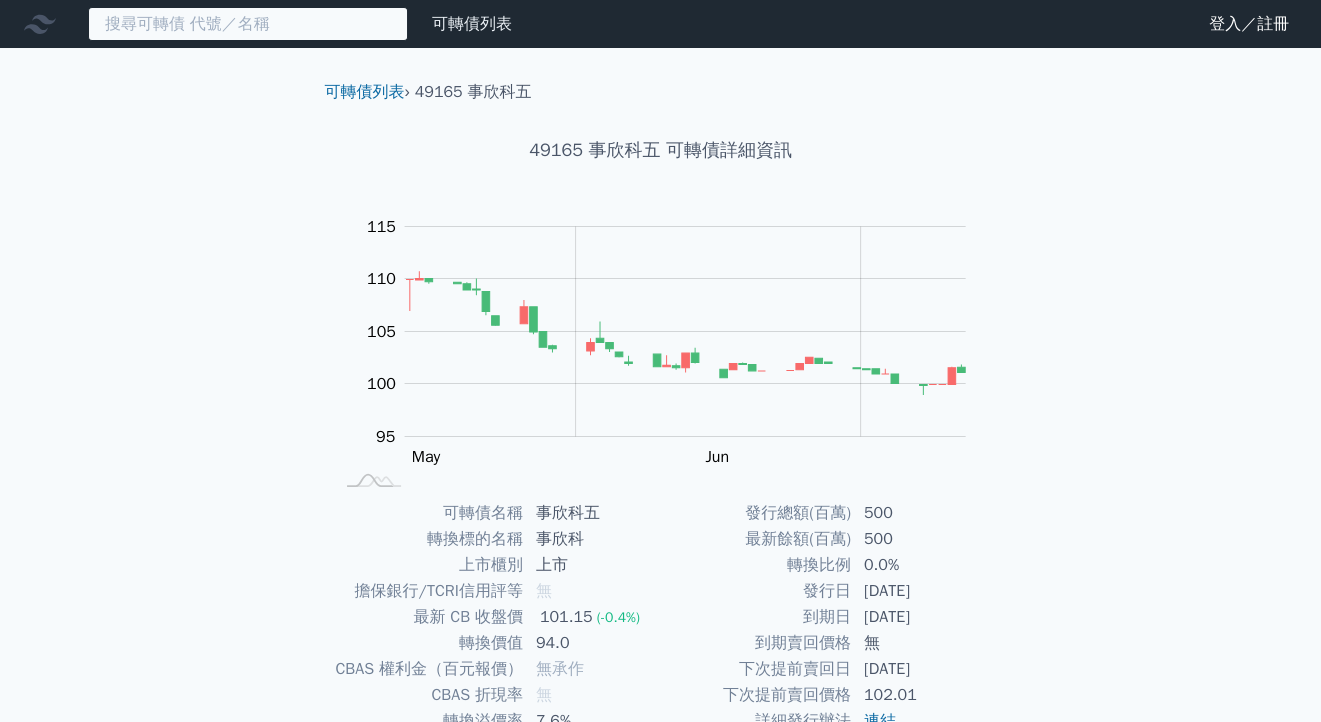 click at bounding box center [248, 24] 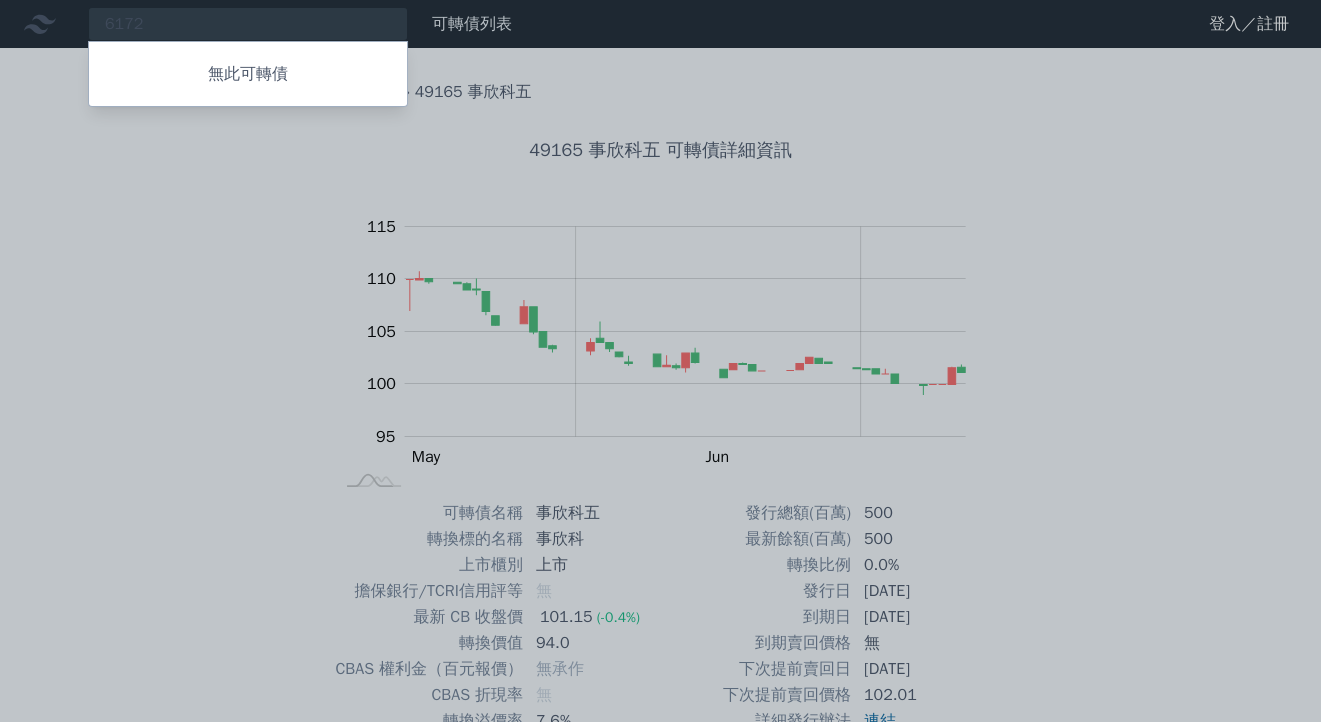 click at bounding box center (660, 361) 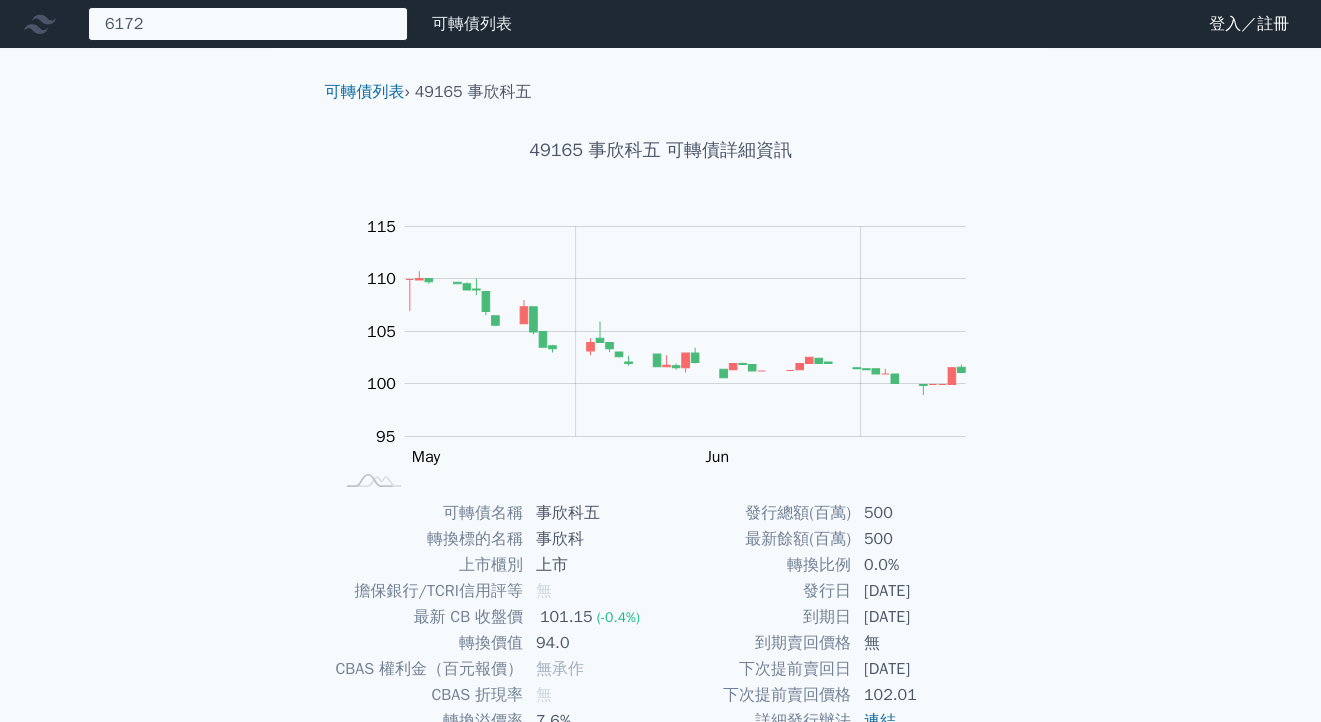 click on "6172
無此可轉債" at bounding box center (248, 24) 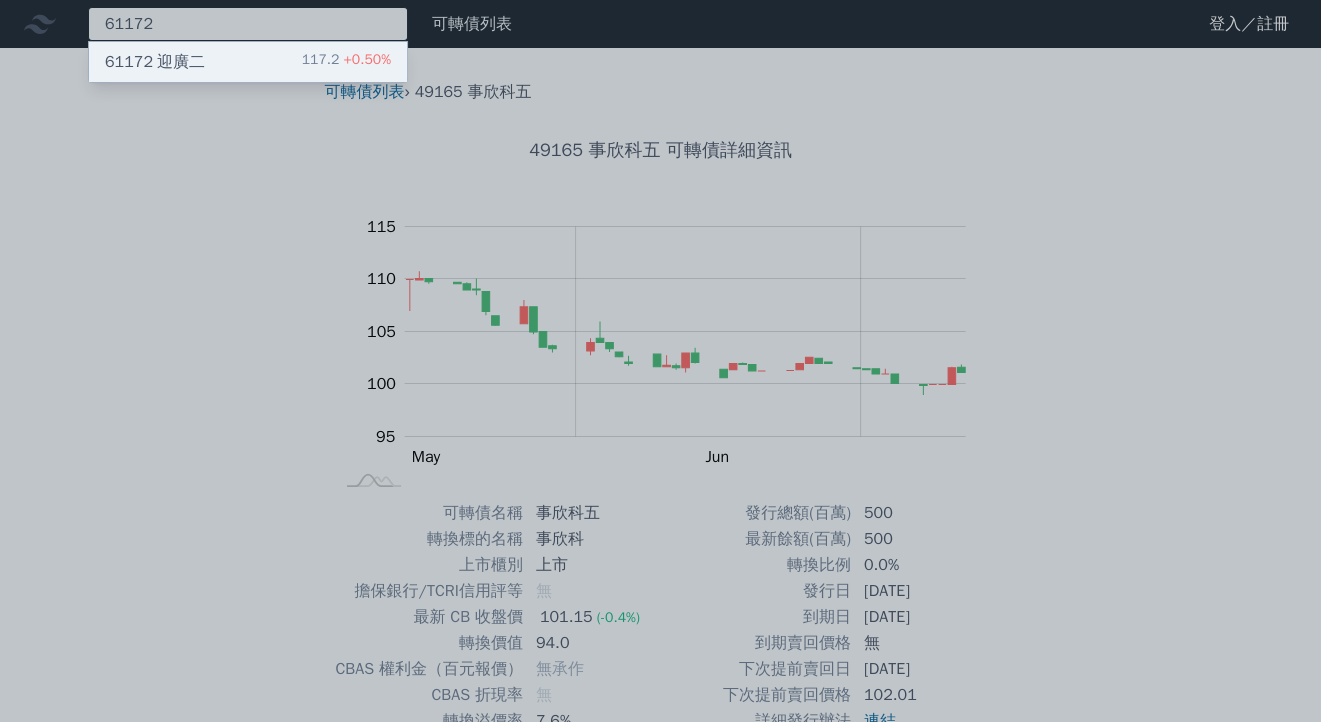 type on "61172" 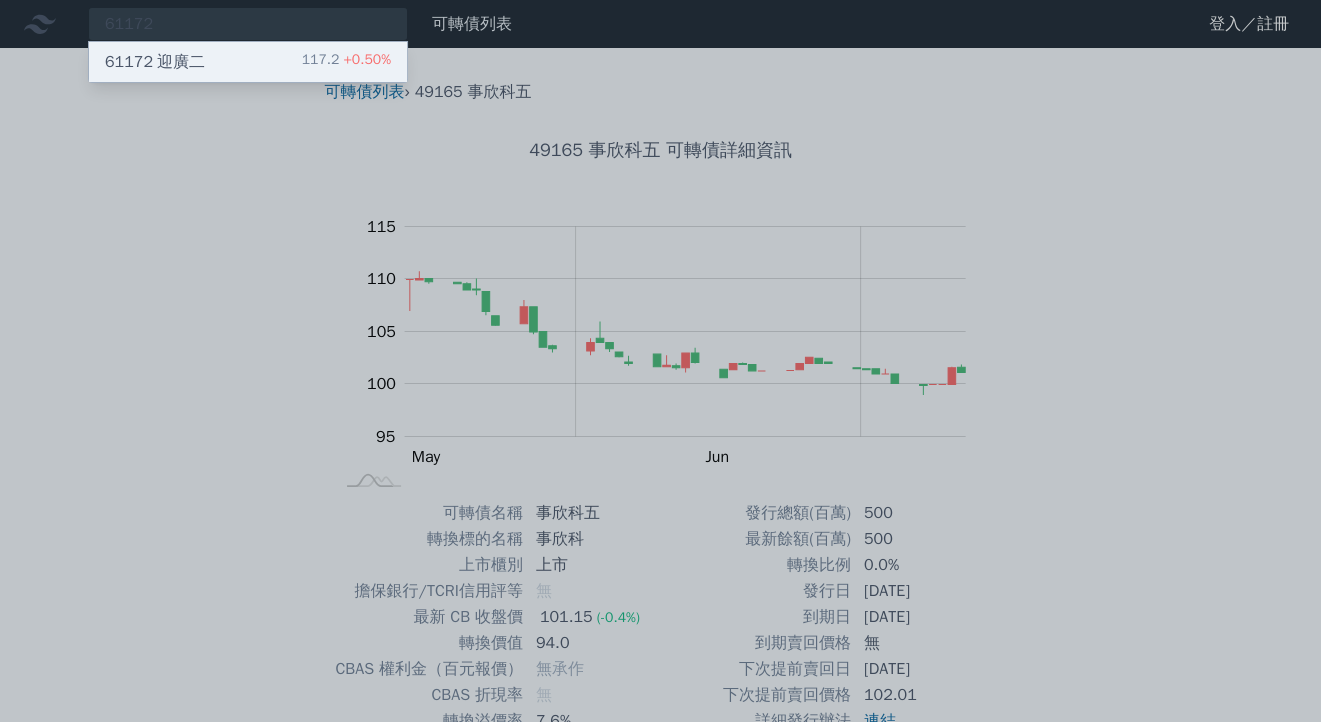 click on "61172 迎廣二
117.2 +0.50%" at bounding box center (248, 62) 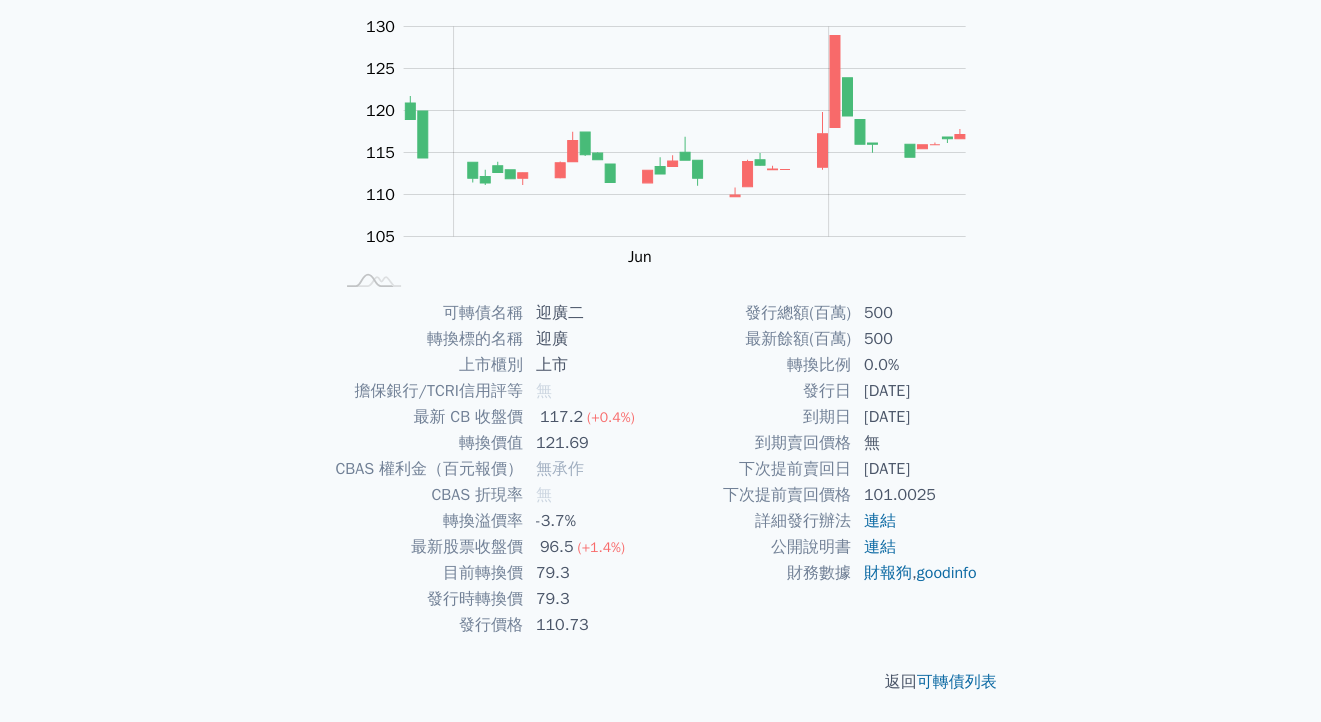 scroll, scrollTop: 0, scrollLeft: 0, axis: both 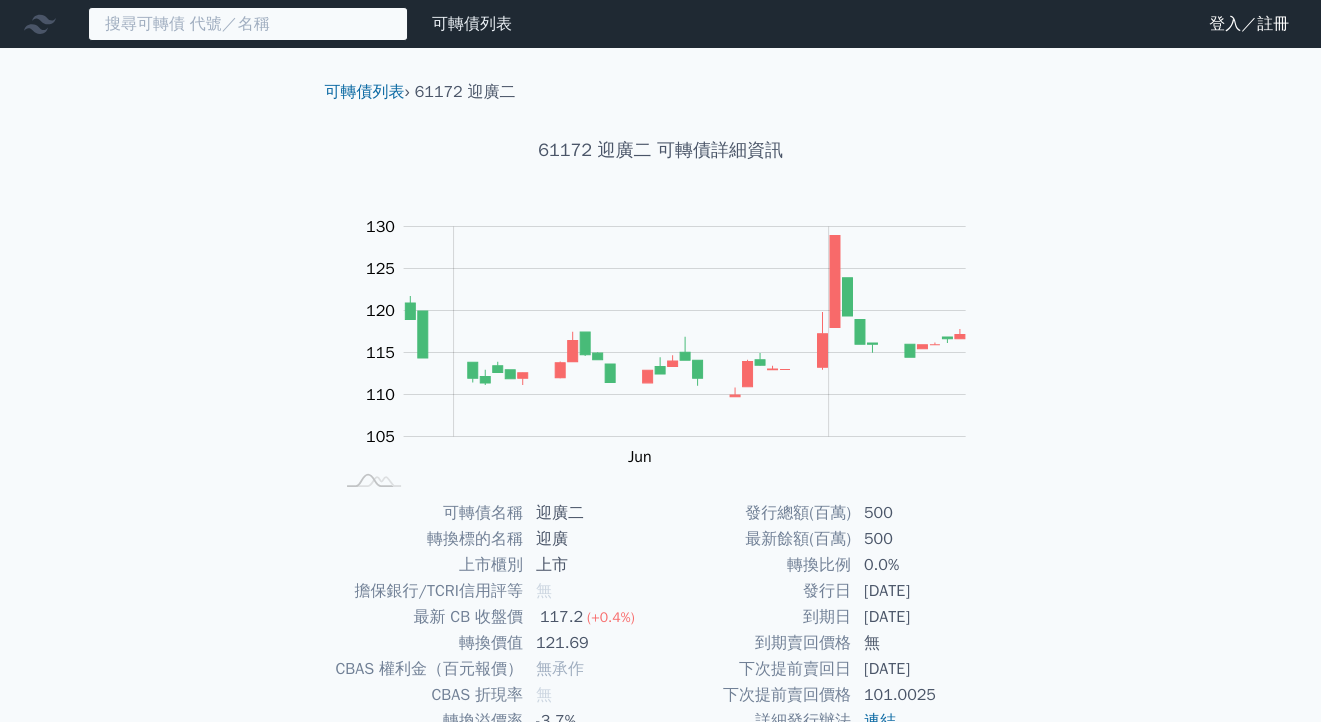 click at bounding box center [248, 24] 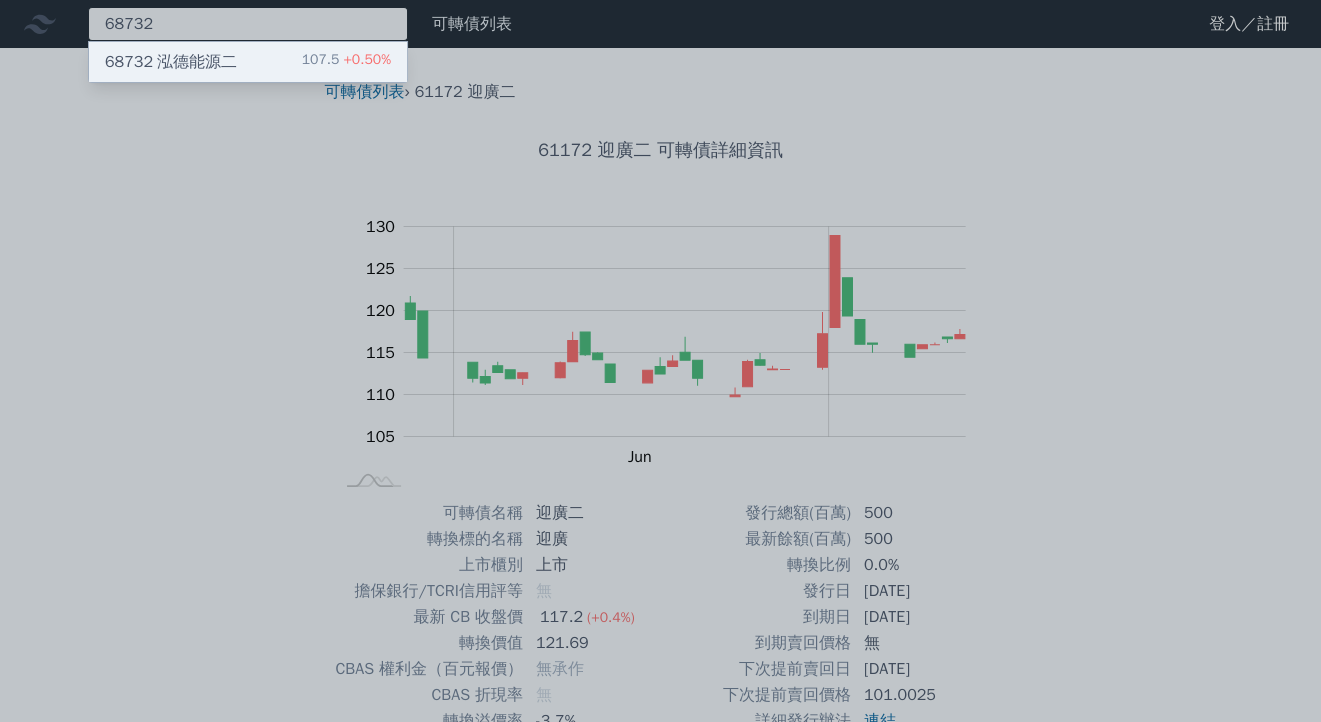 type on "68732" 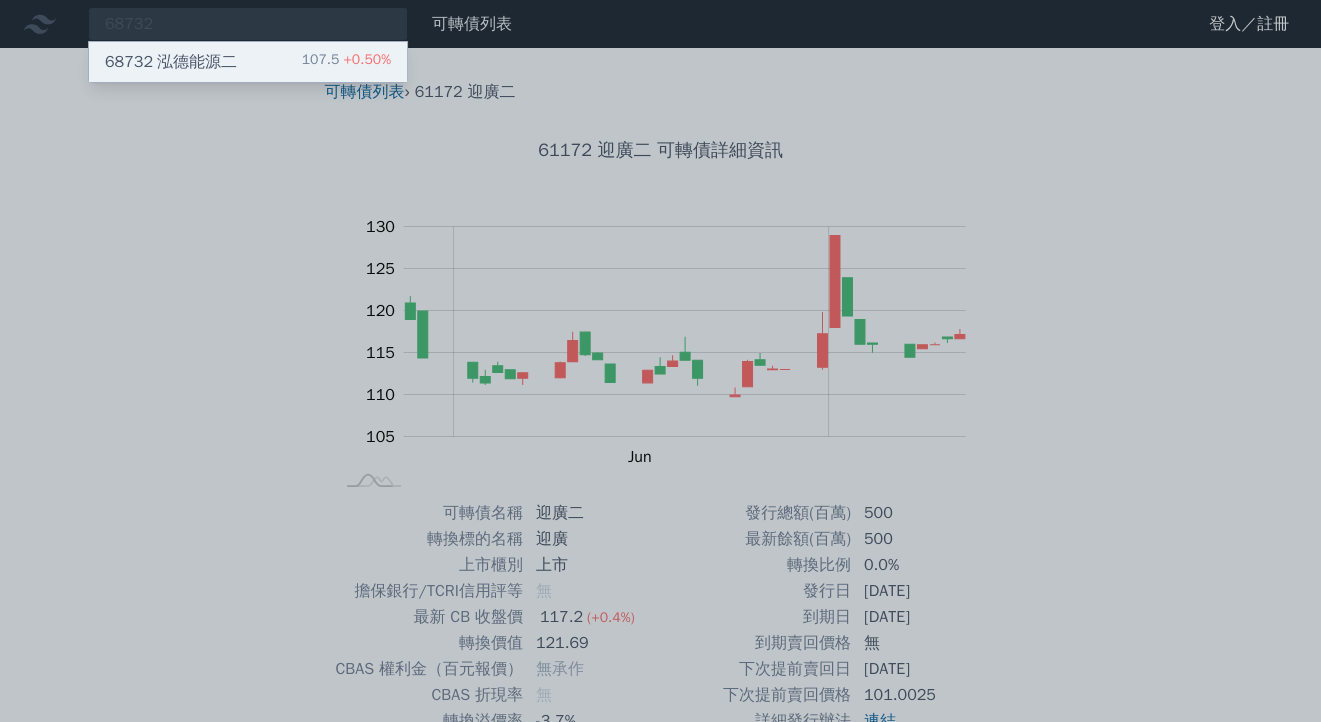 click on "68732 泓德能源二" at bounding box center [171, 62] 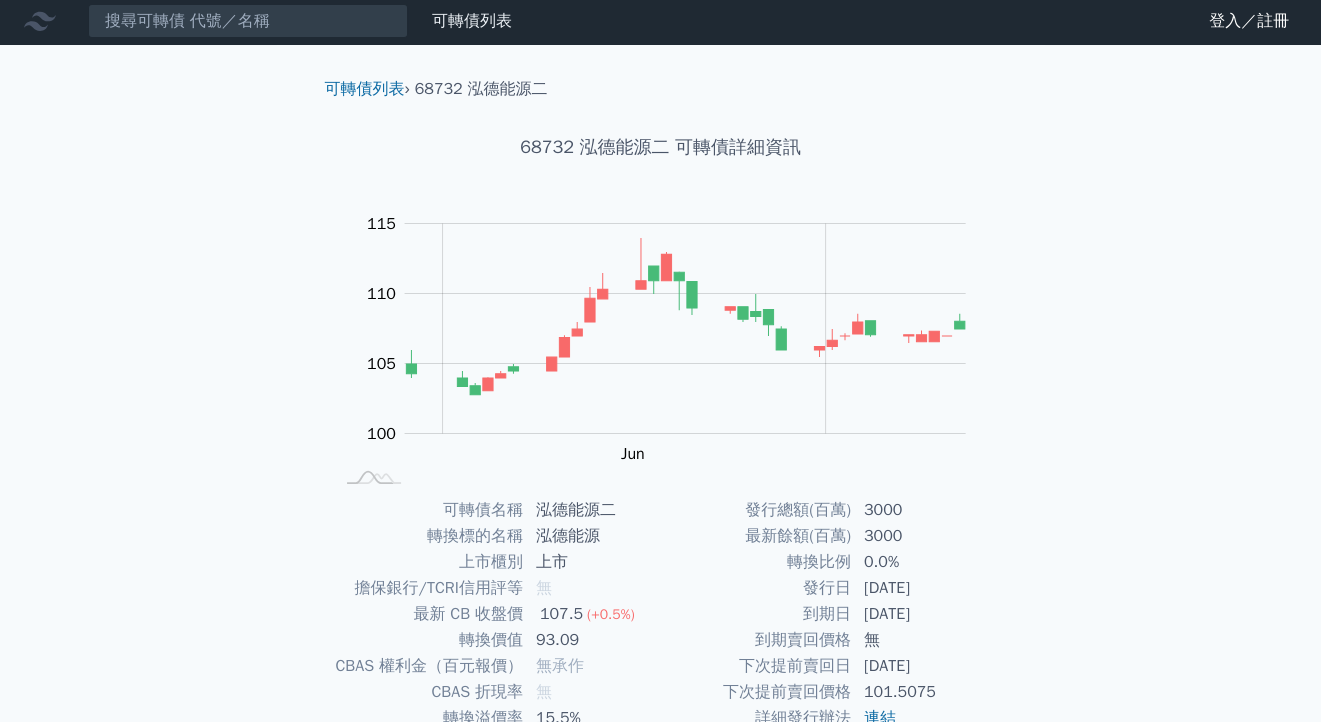 scroll, scrollTop: 0, scrollLeft: 0, axis: both 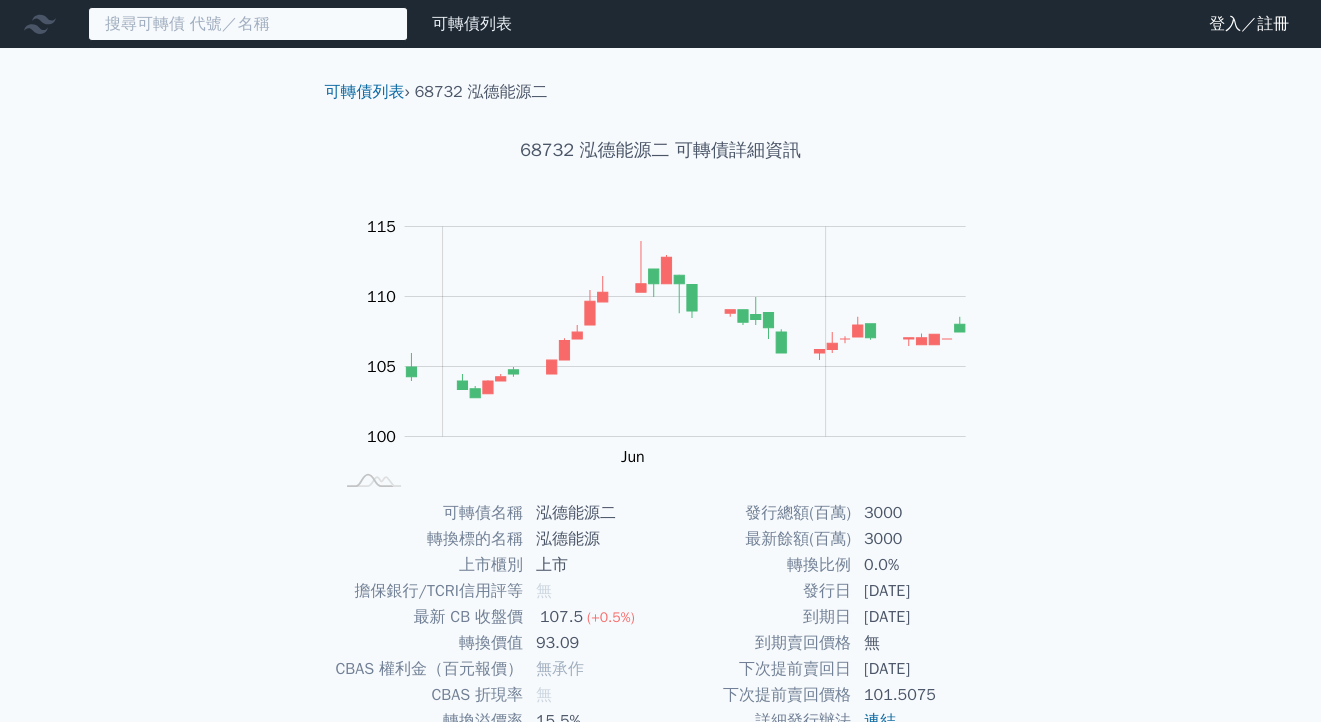 click at bounding box center [248, 24] 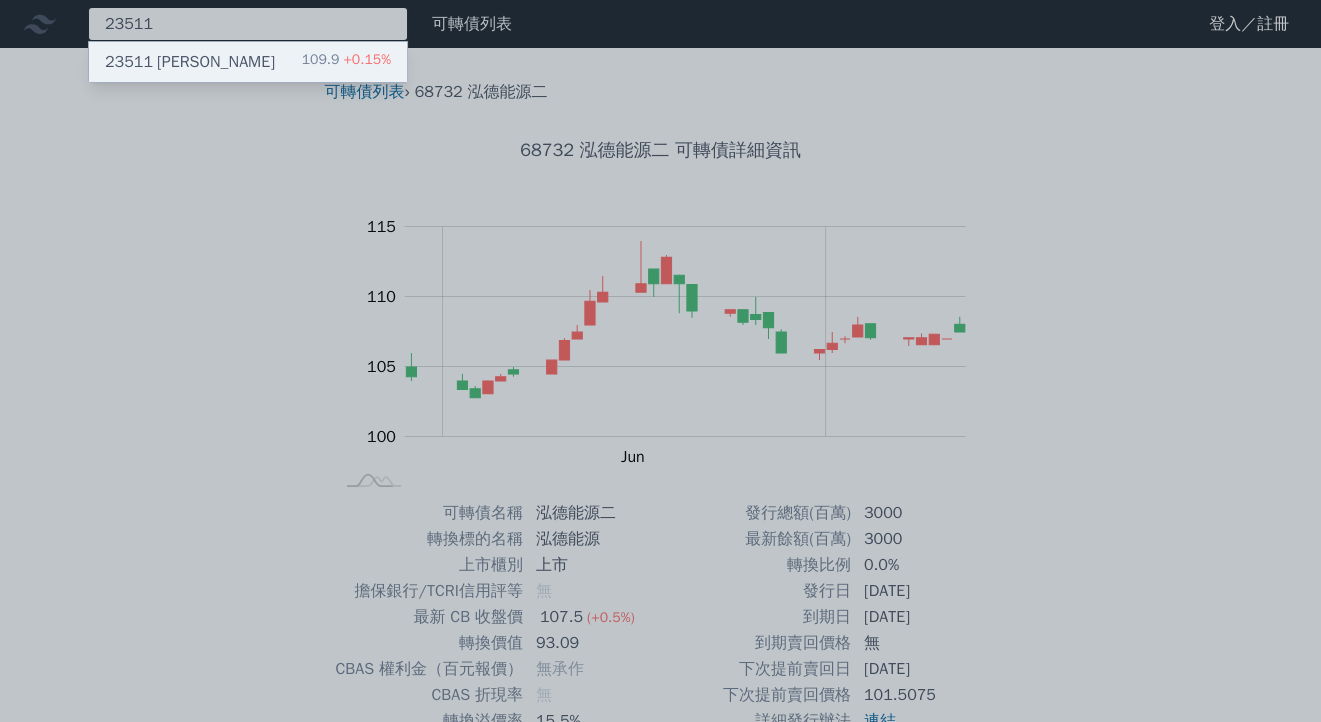 type on "23511" 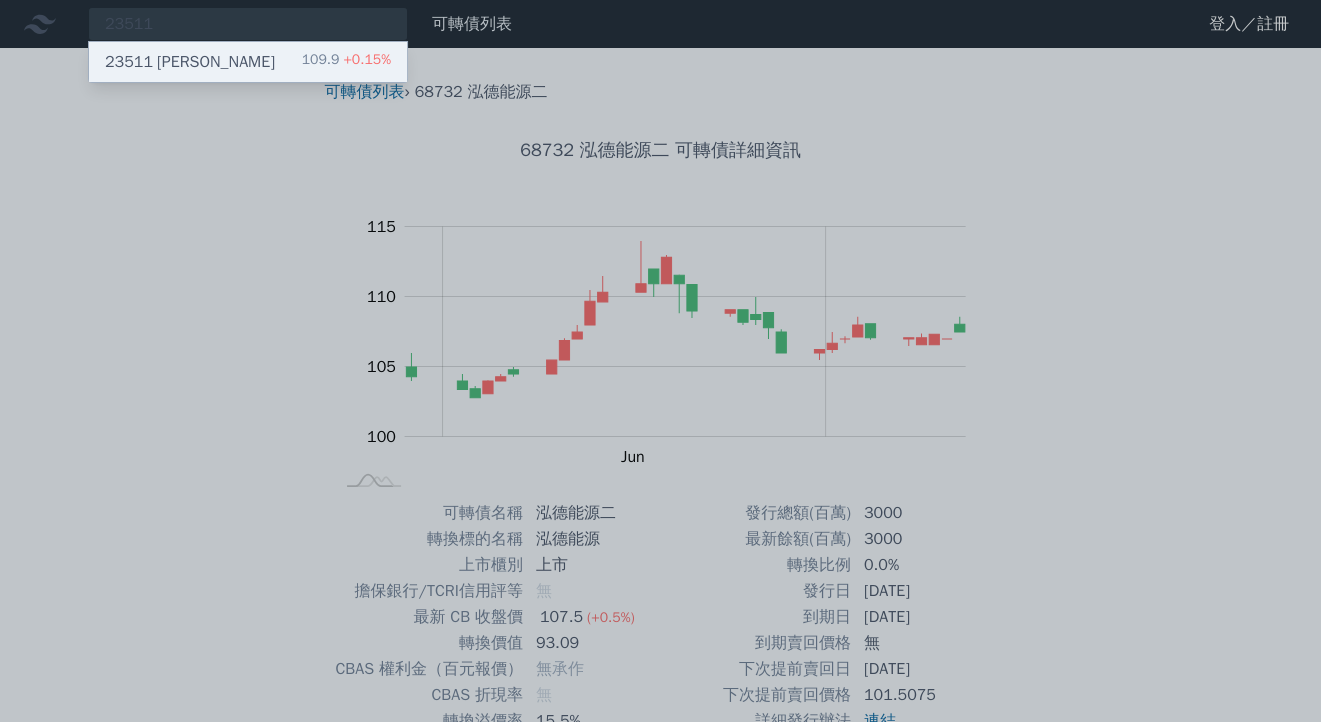 click on "23511 [PERSON_NAME]" at bounding box center [190, 62] 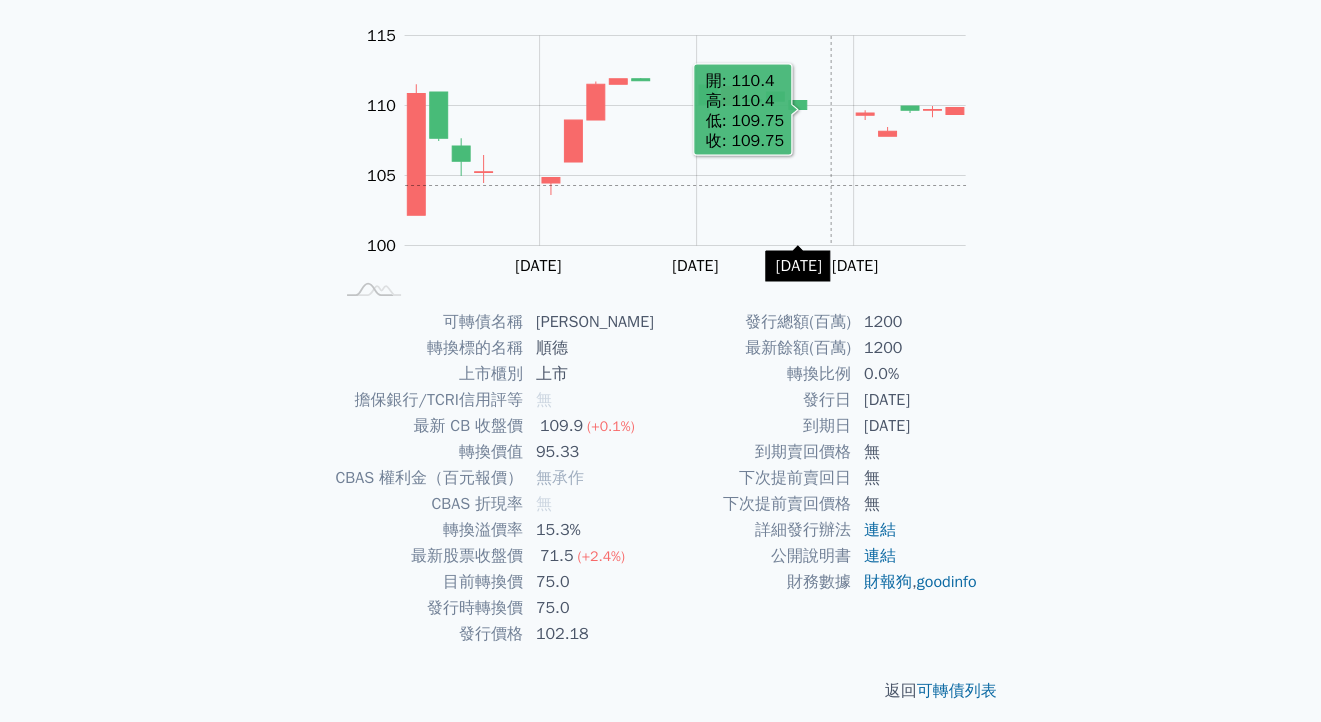 scroll, scrollTop: 200, scrollLeft: 0, axis: vertical 